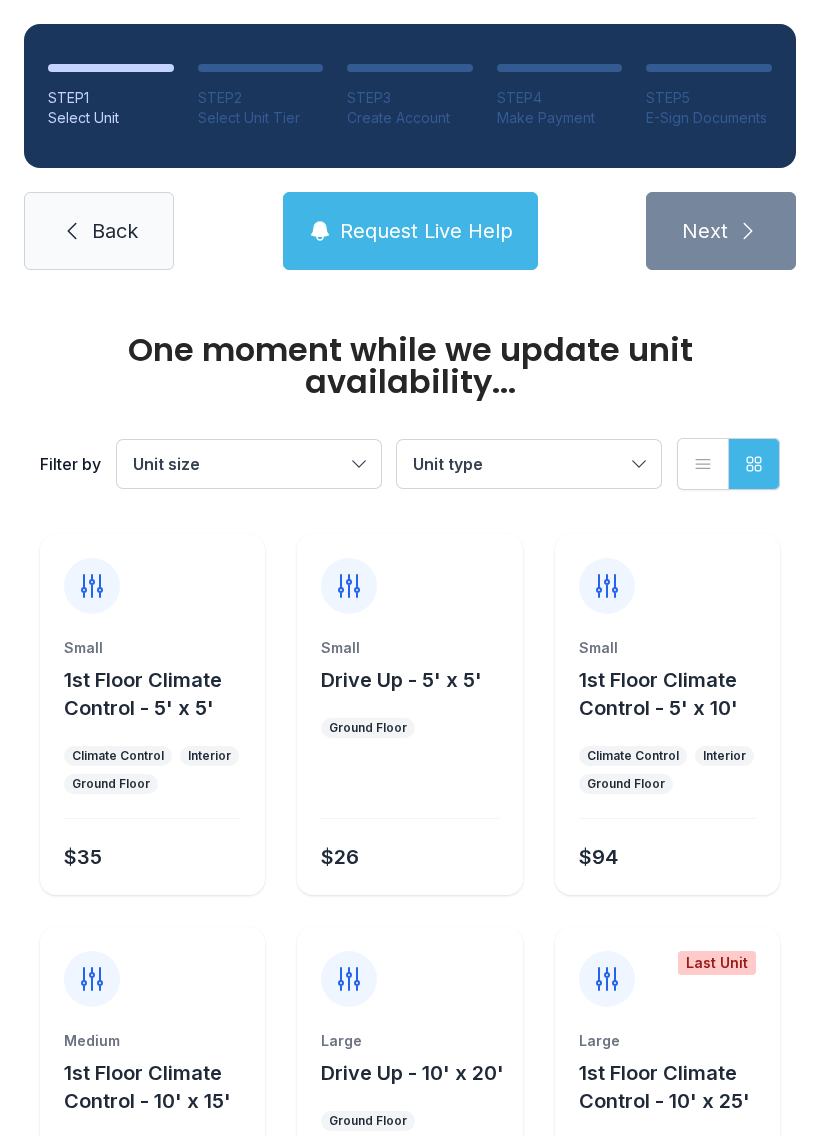 scroll, scrollTop: 0, scrollLeft: 0, axis: both 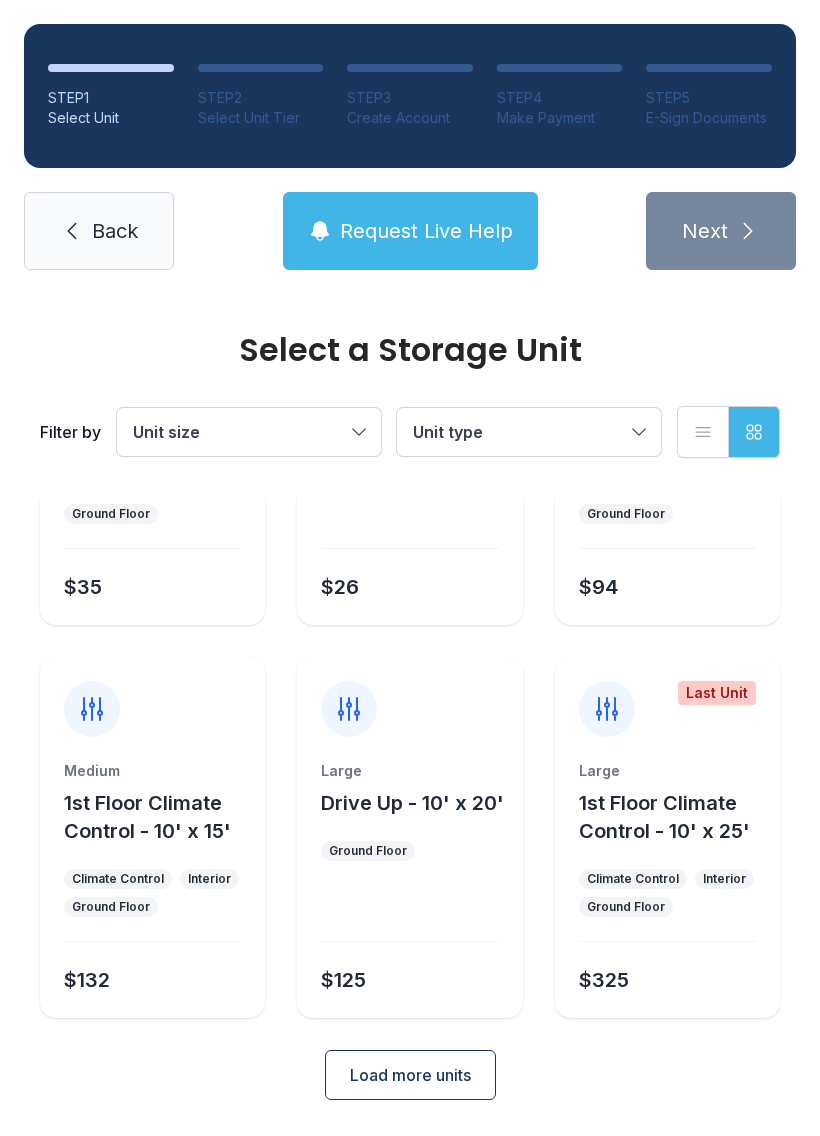click on "Drive Up - 10' x 20'" at bounding box center (412, 803) 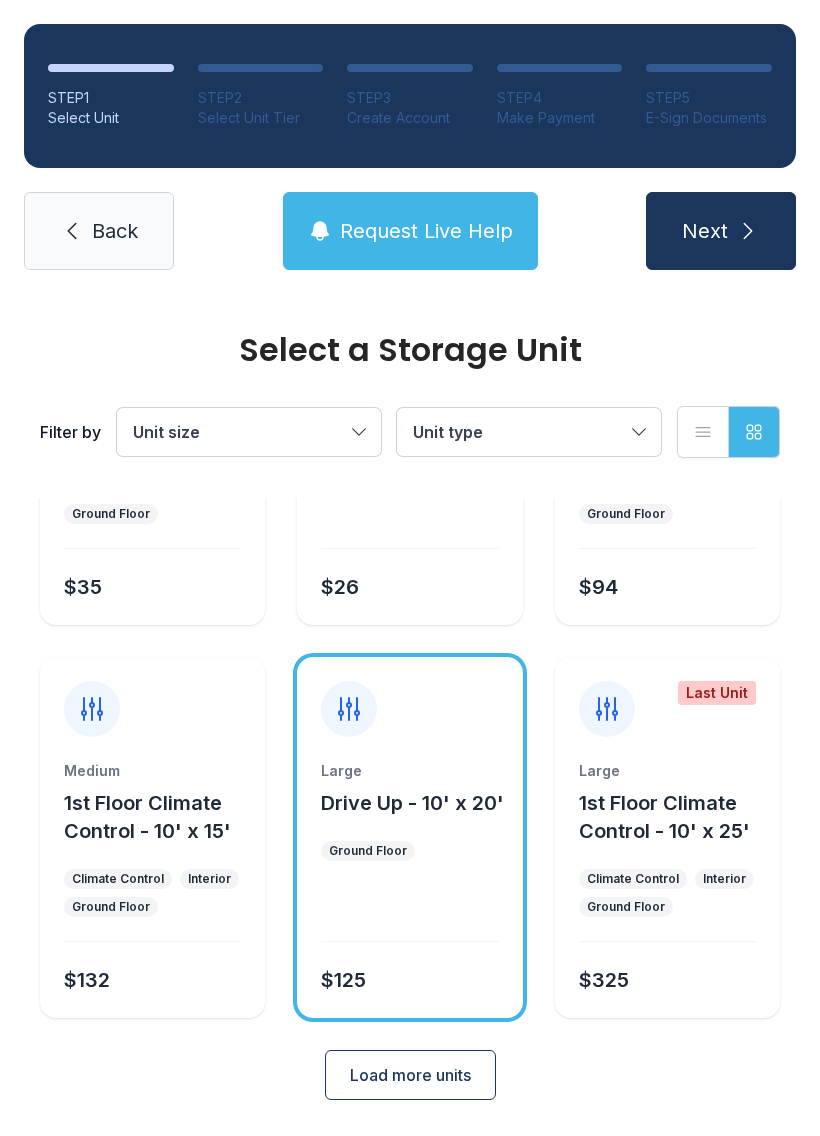 click on "Next" at bounding box center [721, 231] 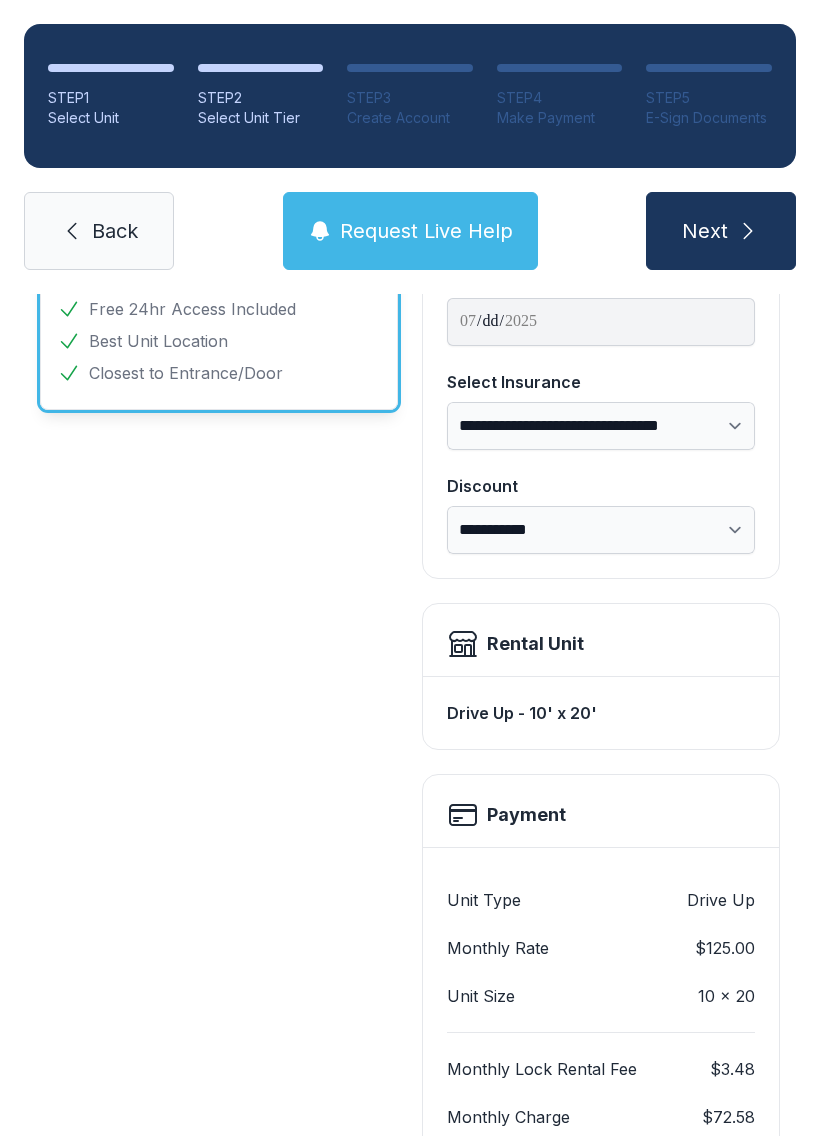 scroll, scrollTop: 0, scrollLeft: 0, axis: both 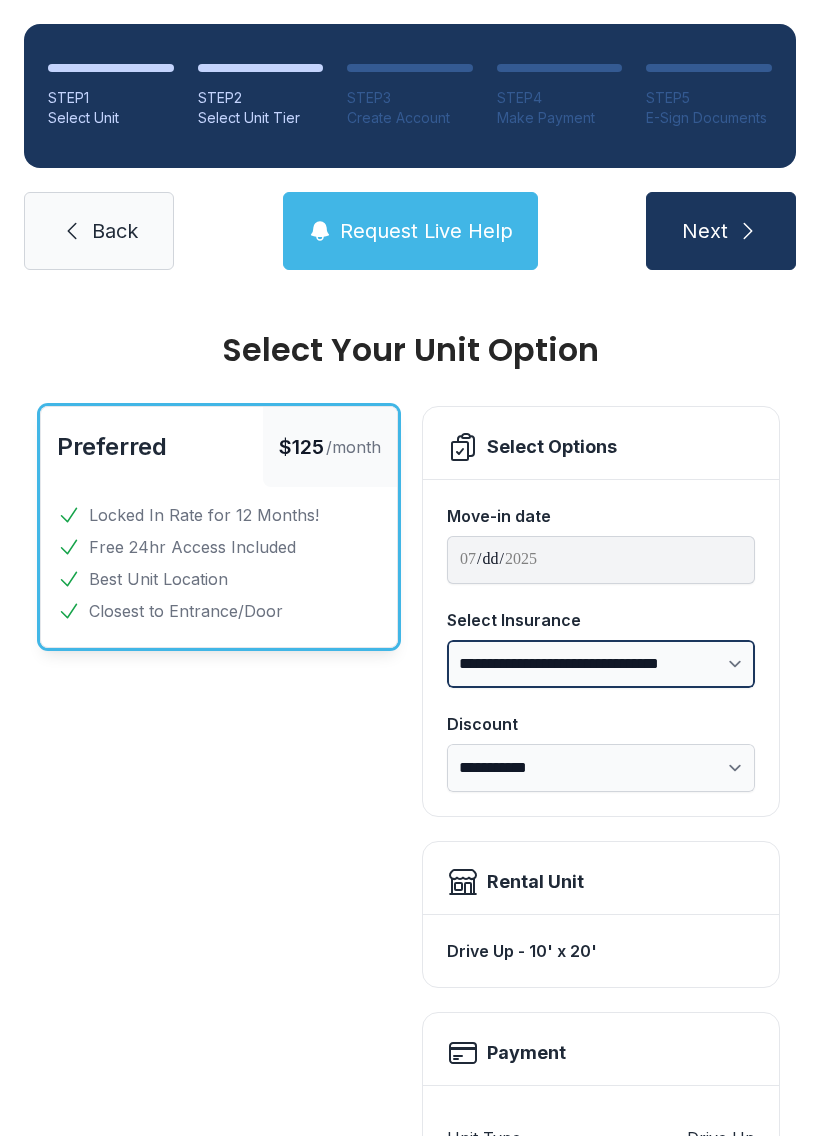 click on "**********" at bounding box center [601, 664] 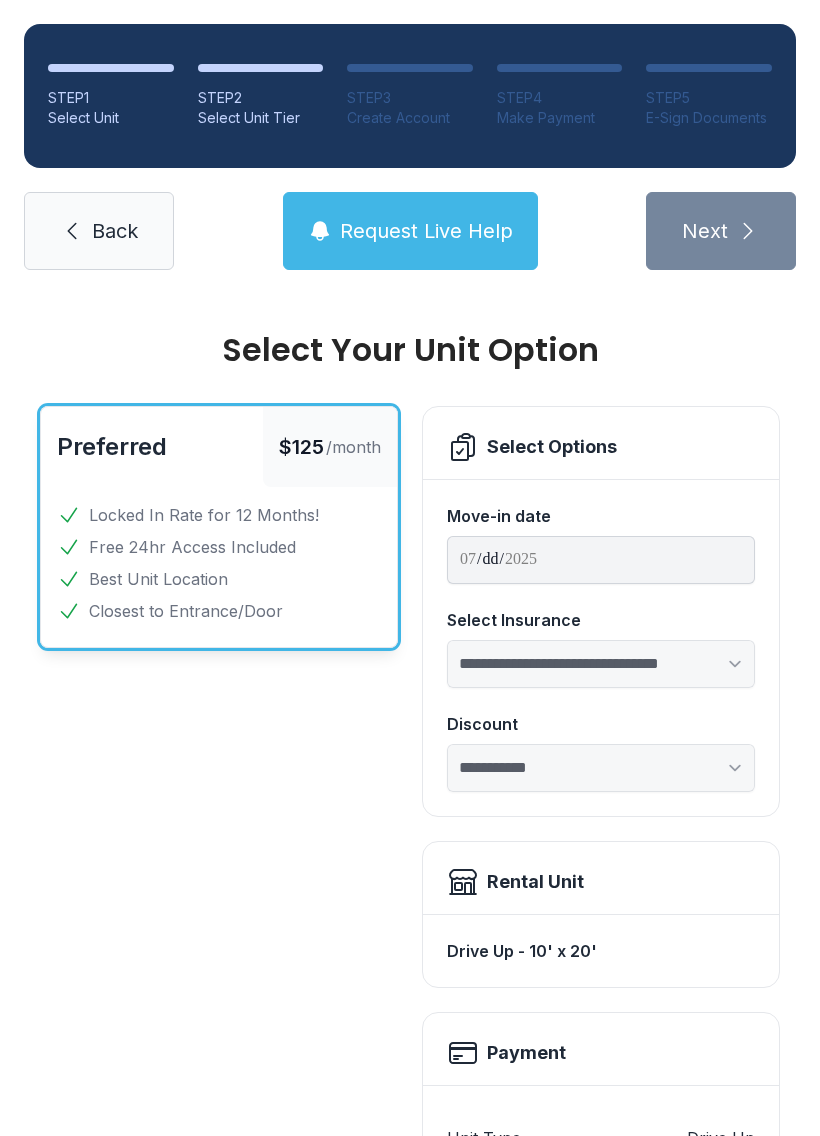 select on "****" 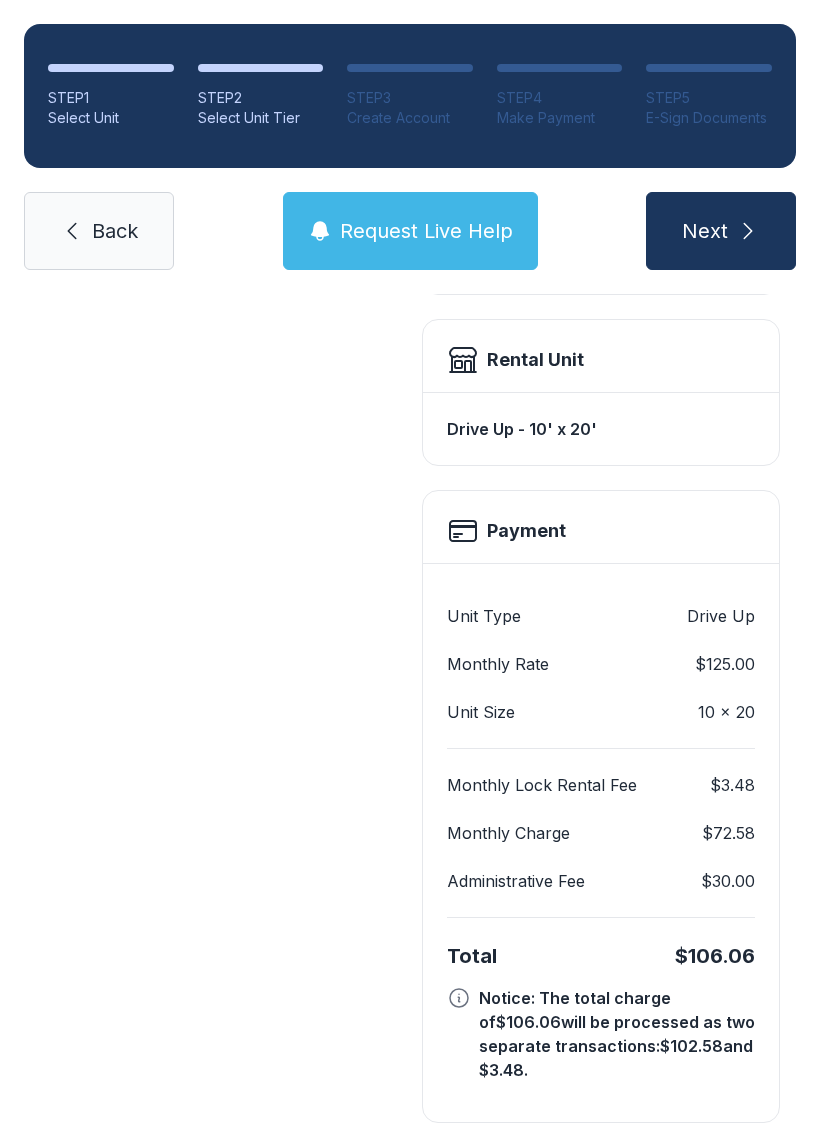 scroll, scrollTop: 521, scrollLeft: 0, axis: vertical 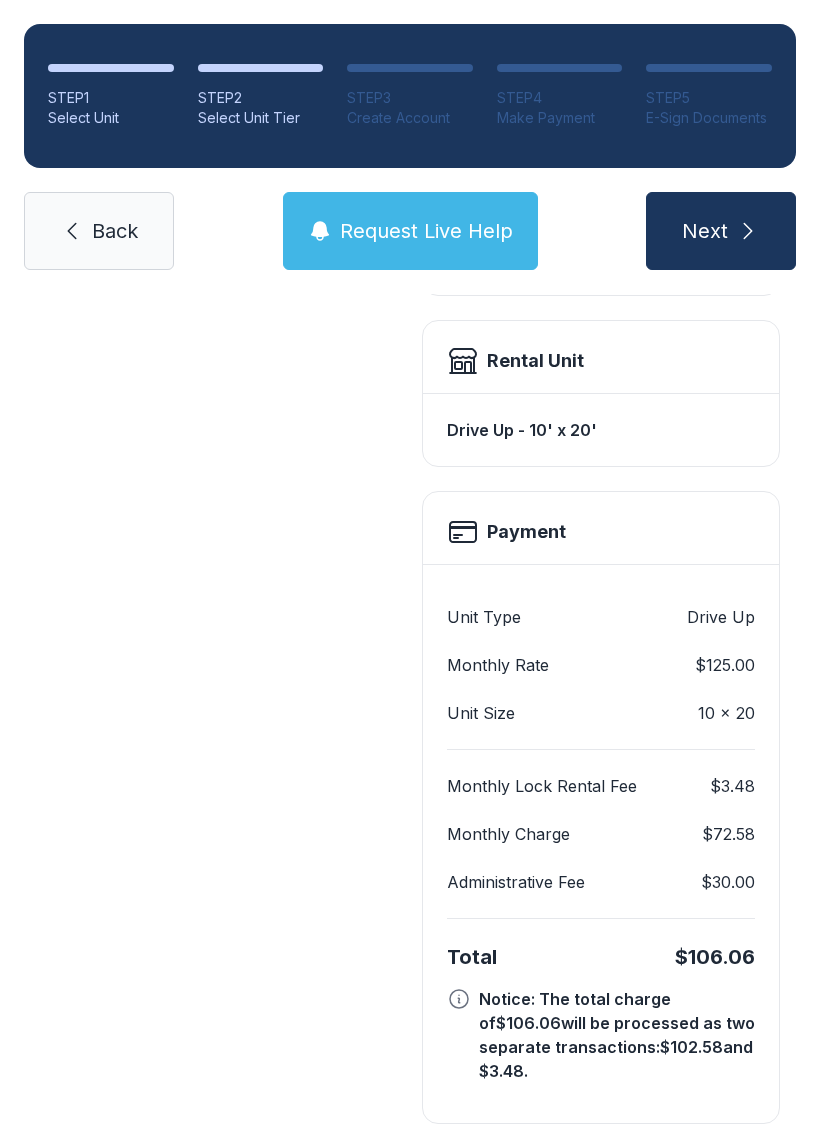 click on "Next" at bounding box center (721, 231) 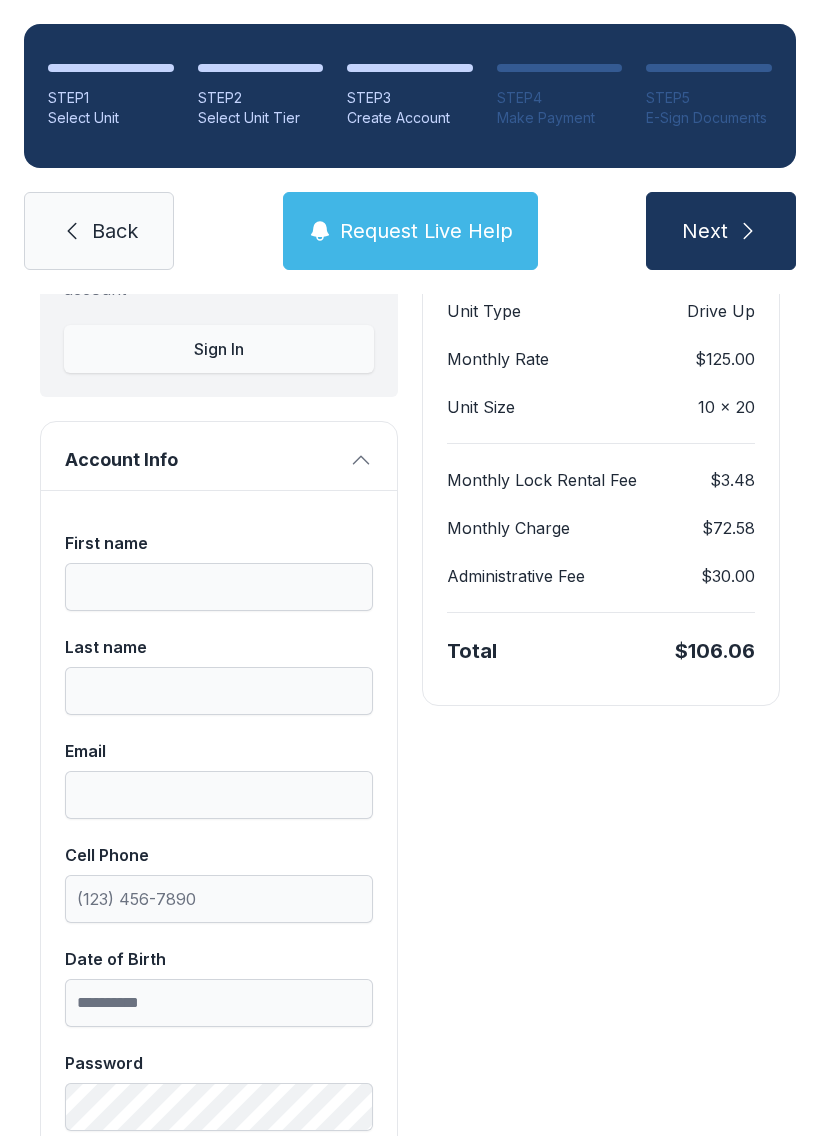 scroll, scrollTop: 222, scrollLeft: 0, axis: vertical 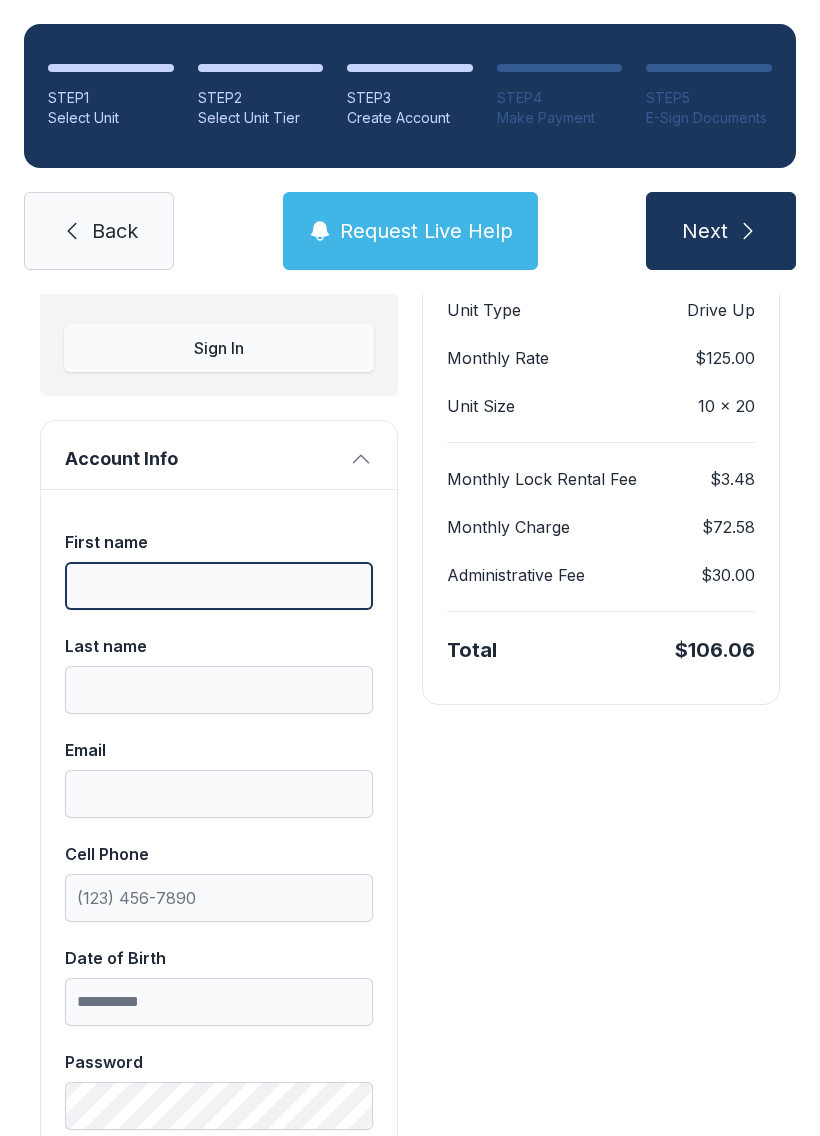 click on "First name" at bounding box center [219, 586] 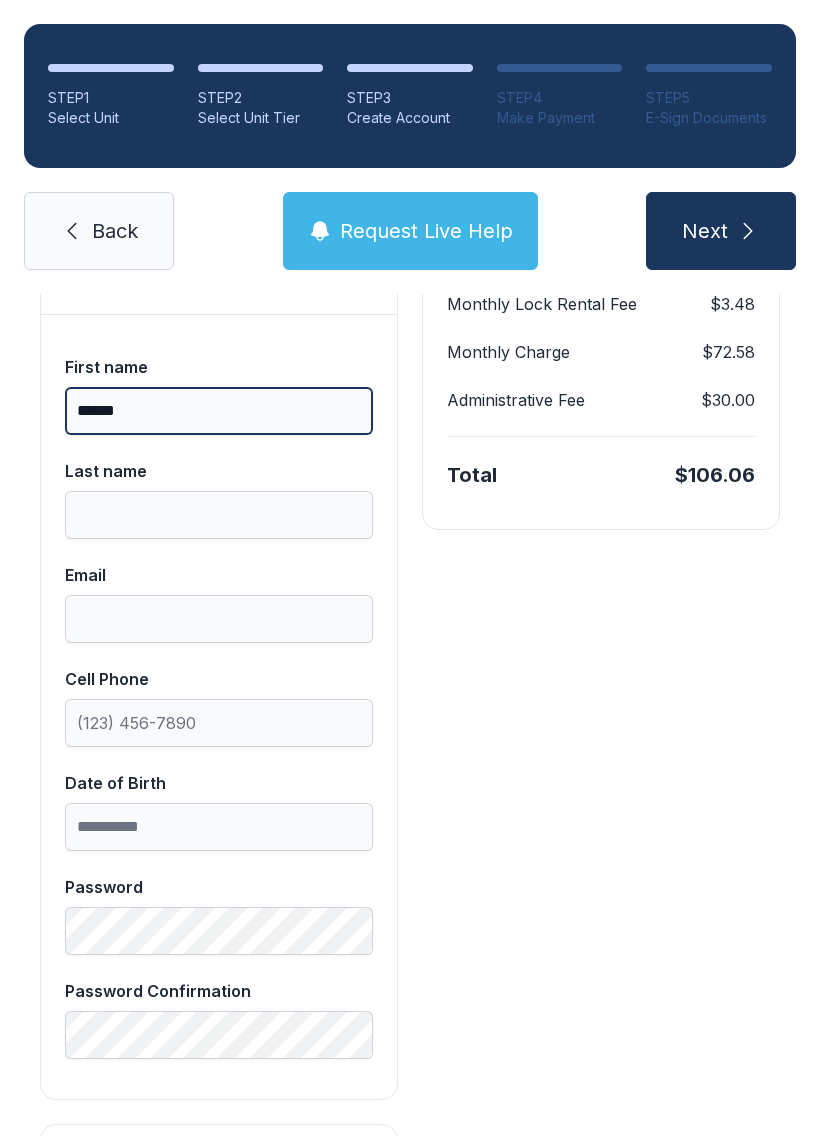 scroll, scrollTop: 412, scrollLeft: 0, axis: vertical 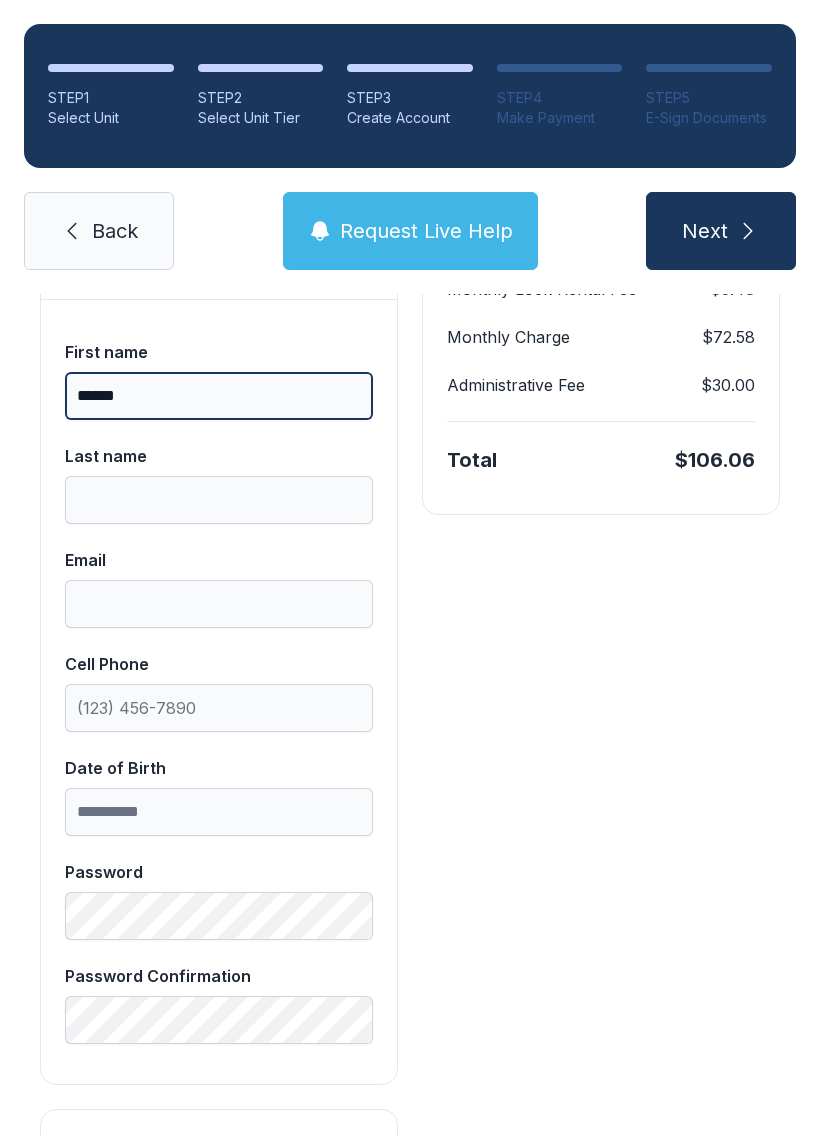 type on "******" 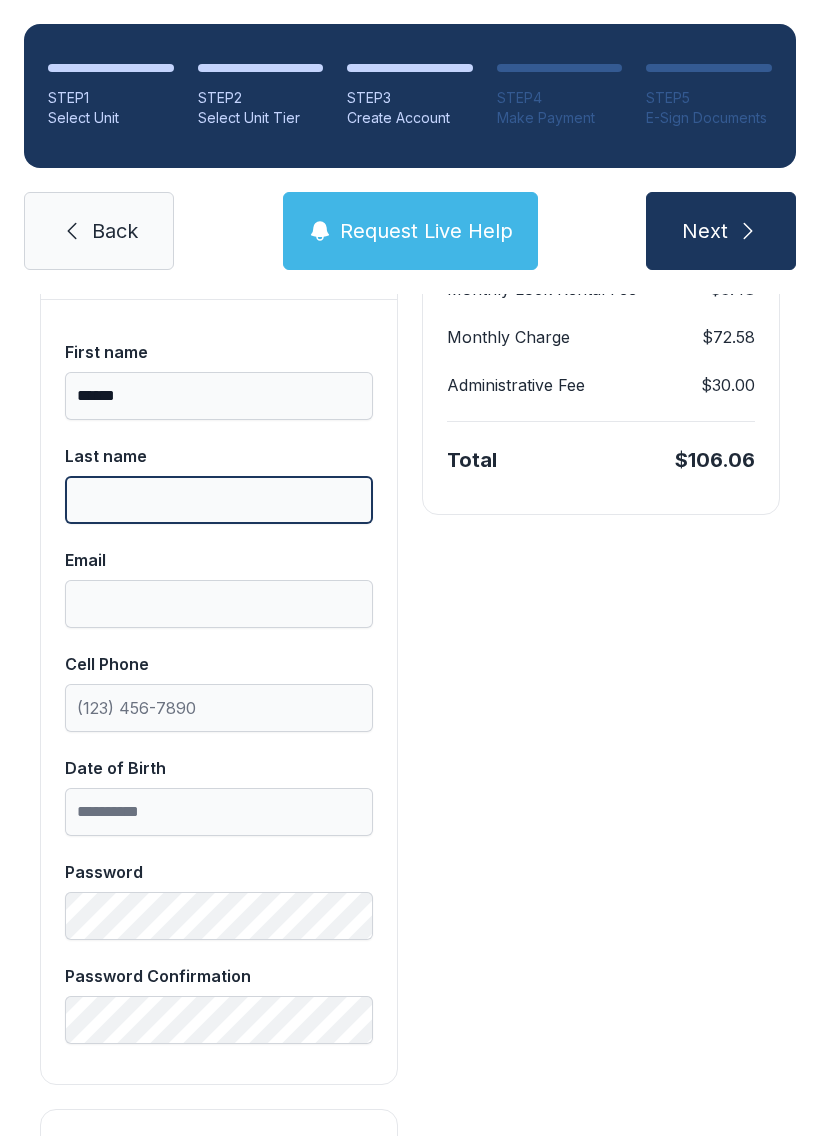 click on "Last name" at bounding box center (219, 500) 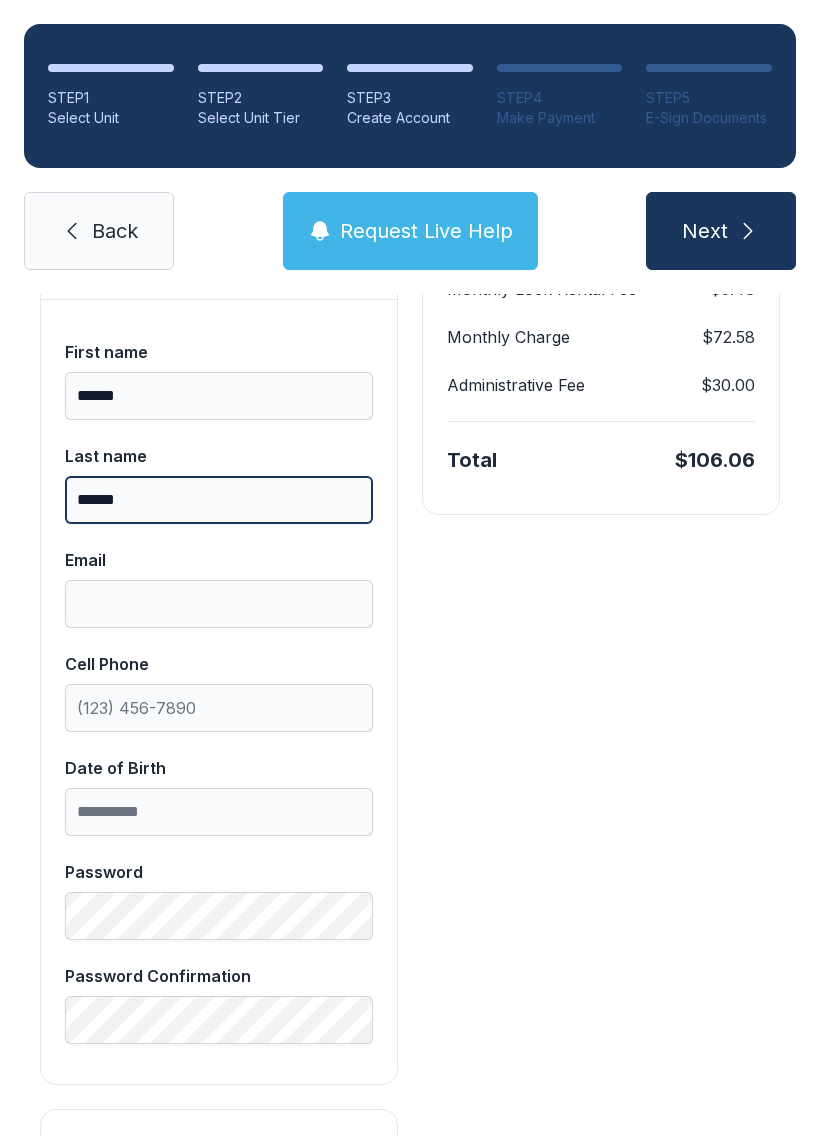 scroll, scrollTop: 480, scrollLeft: 0, axis: vertical 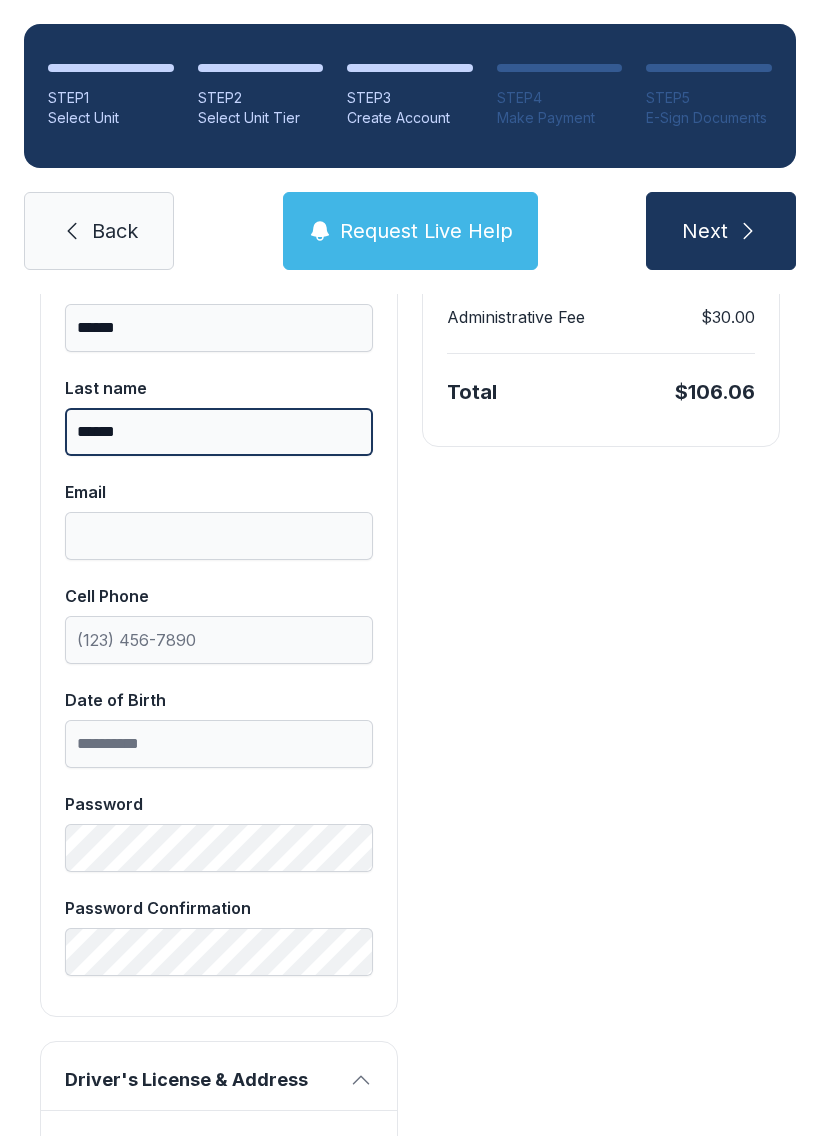 type on "******" 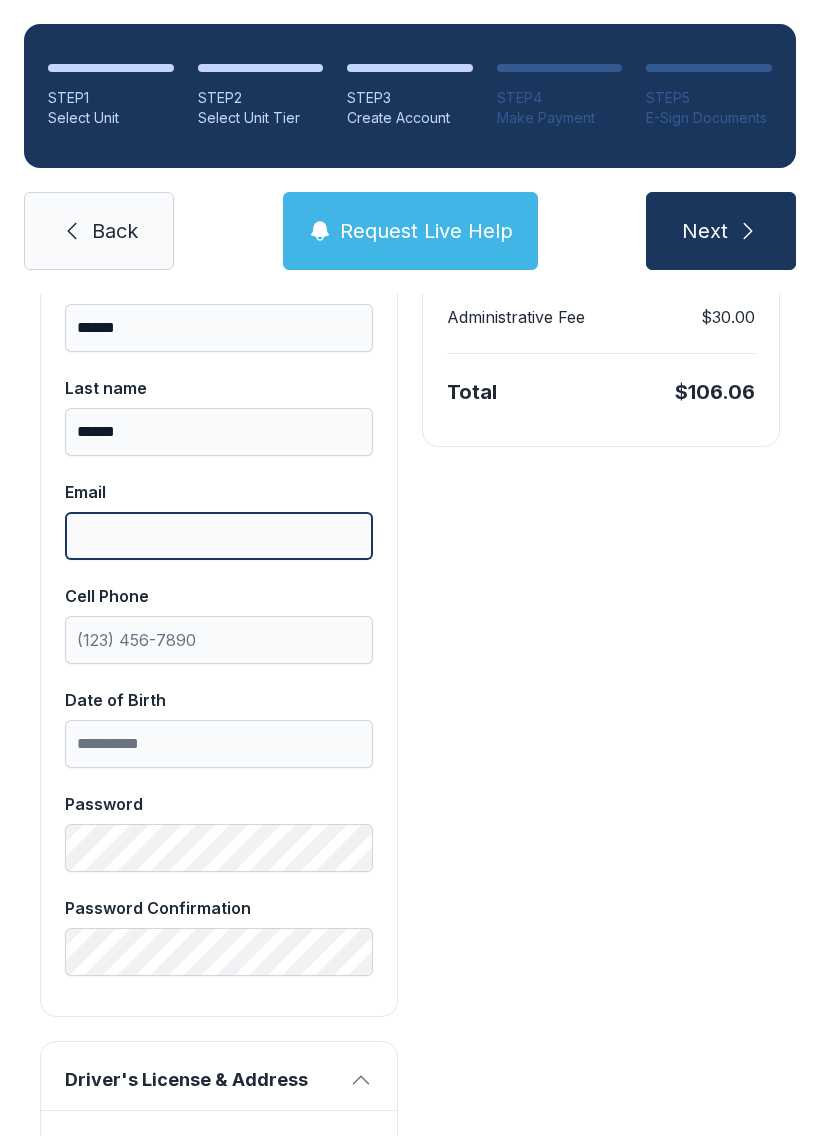 click on "Email" at bounding box center (219, 536) 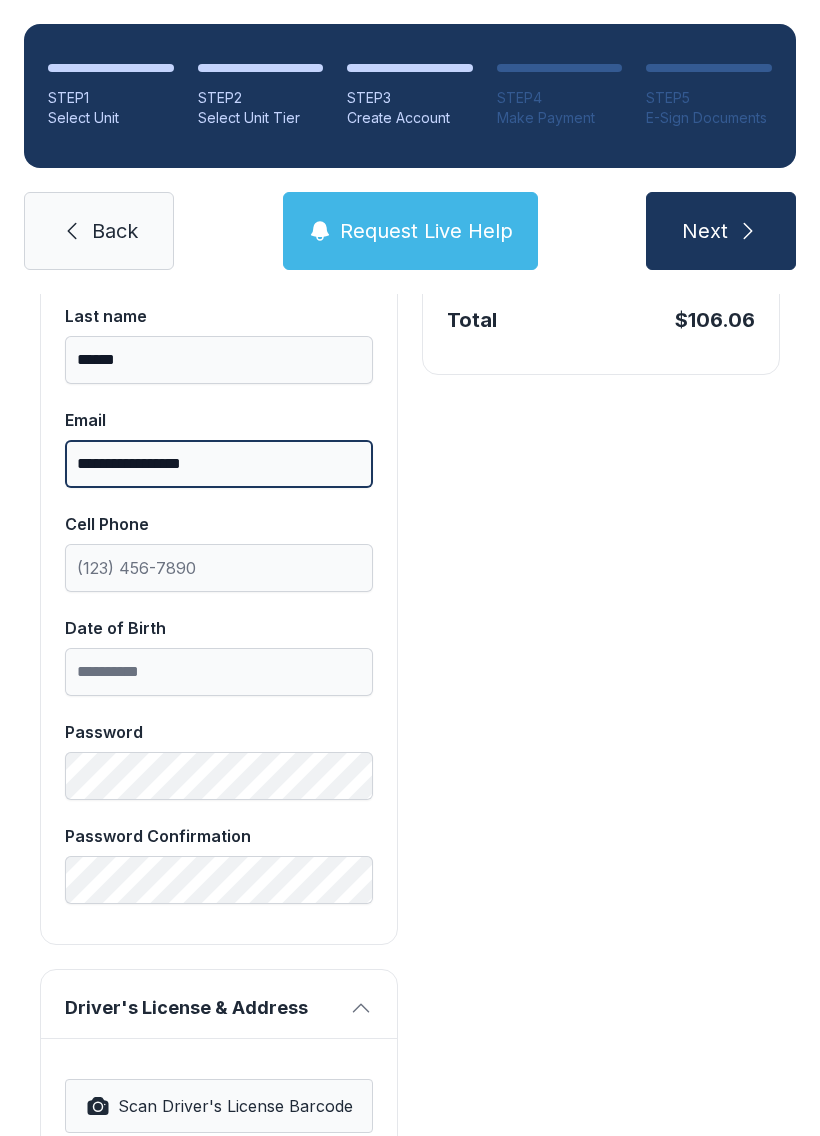 scroll, scrollTop: 665, scrollLeft: 0, axis: vertical 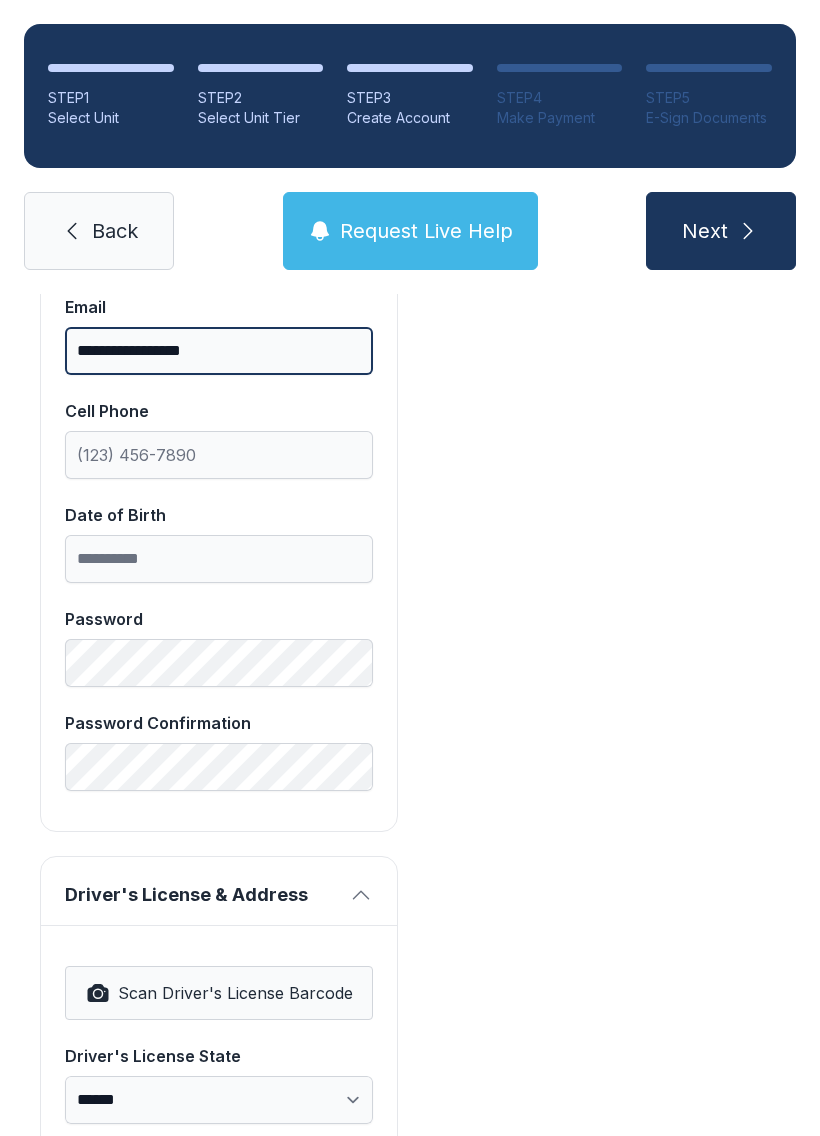 type on "**********" 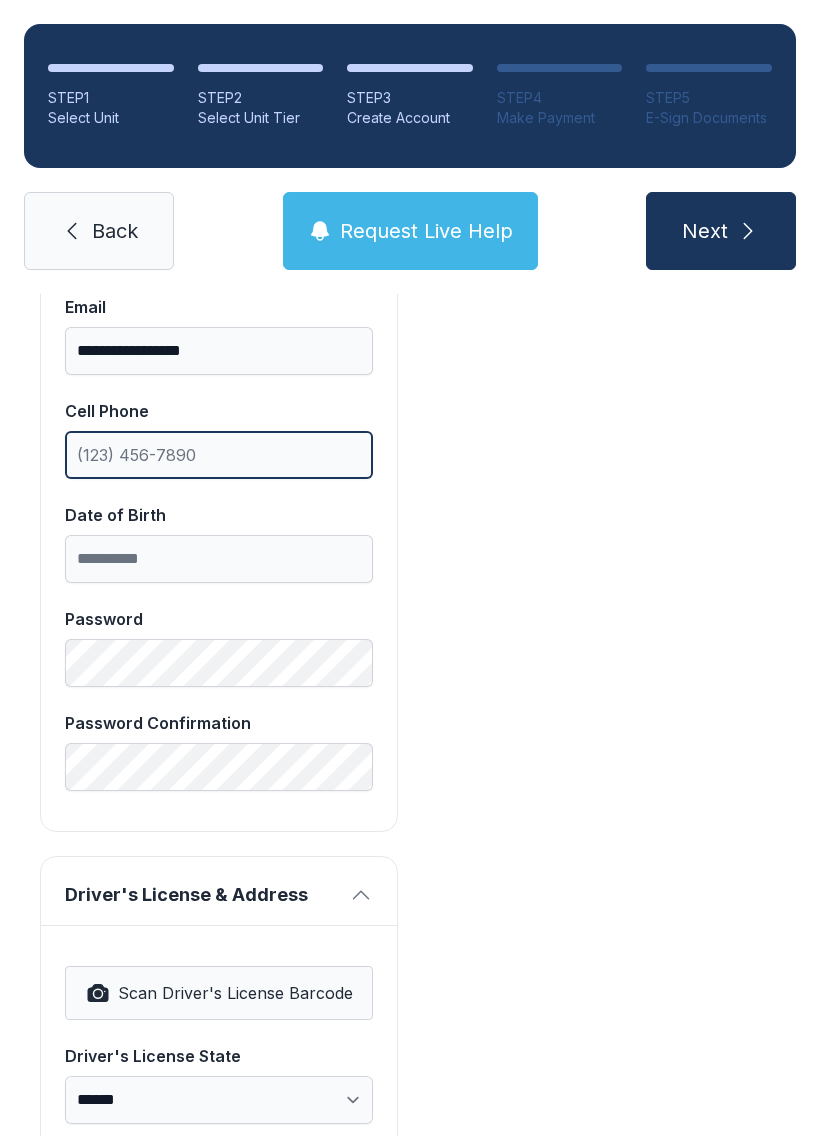 click on "Cell Phone" at bounding box center (219, 455) 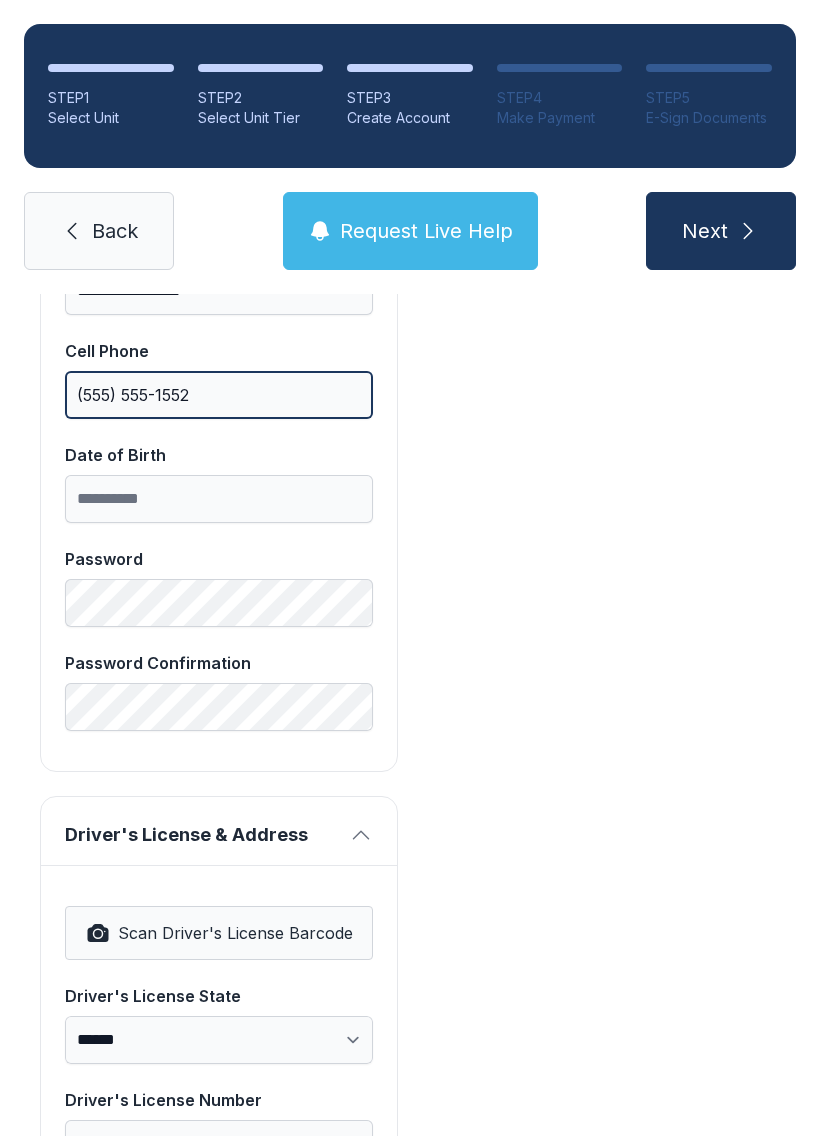 scroll, scrollTop: 729, scrollLeft: 0, axis: vertical 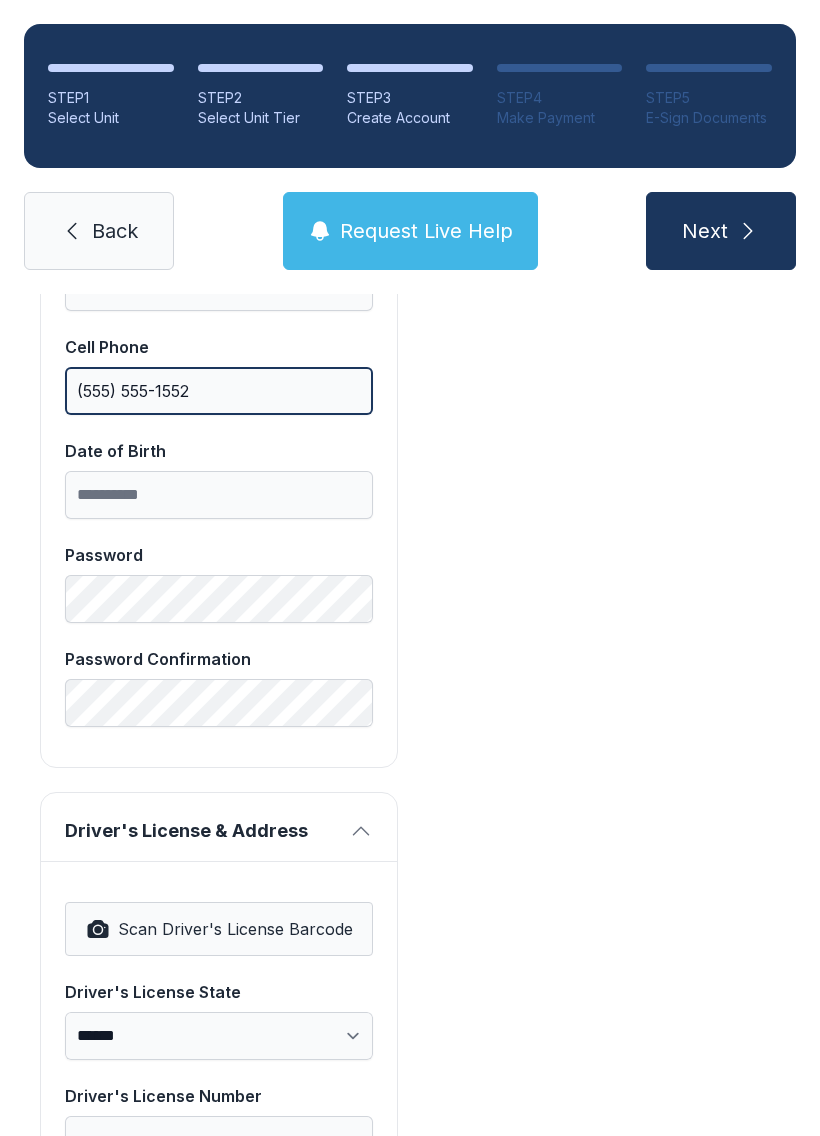 type on "(555) 555-1552" 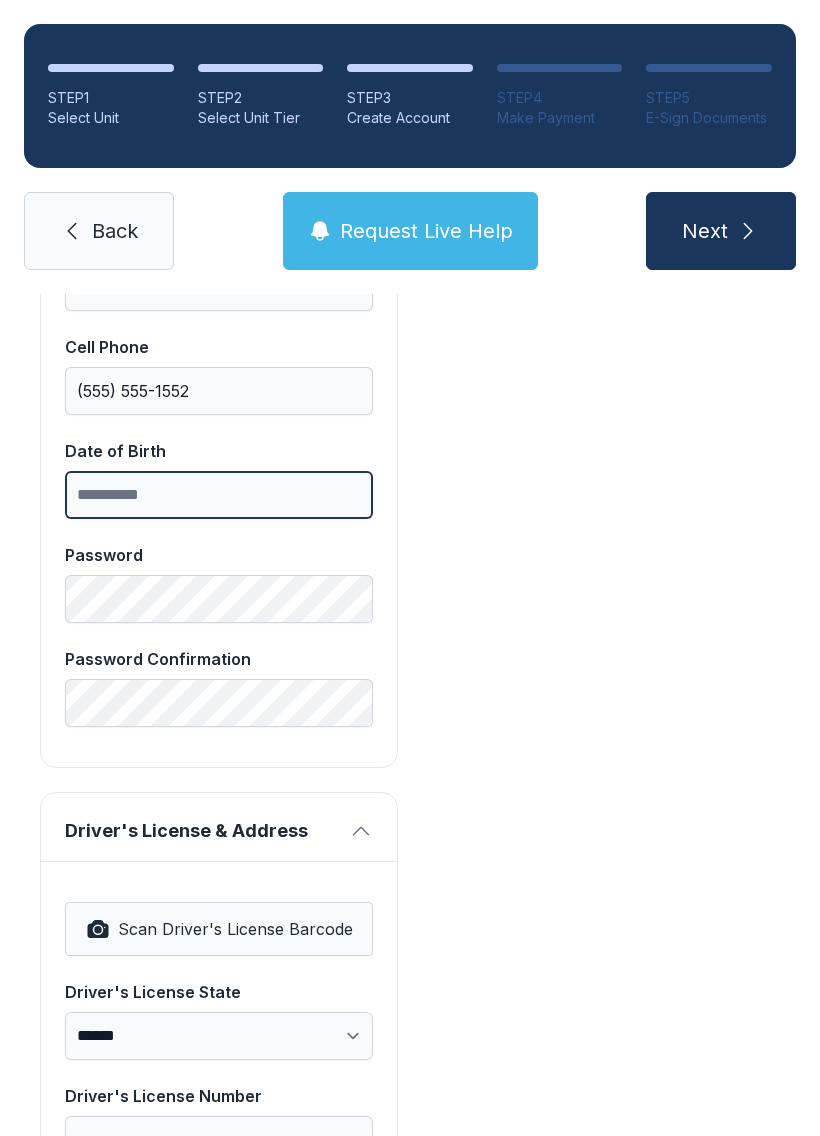 click on "Date of Birth" at bounding box center [219, 495] 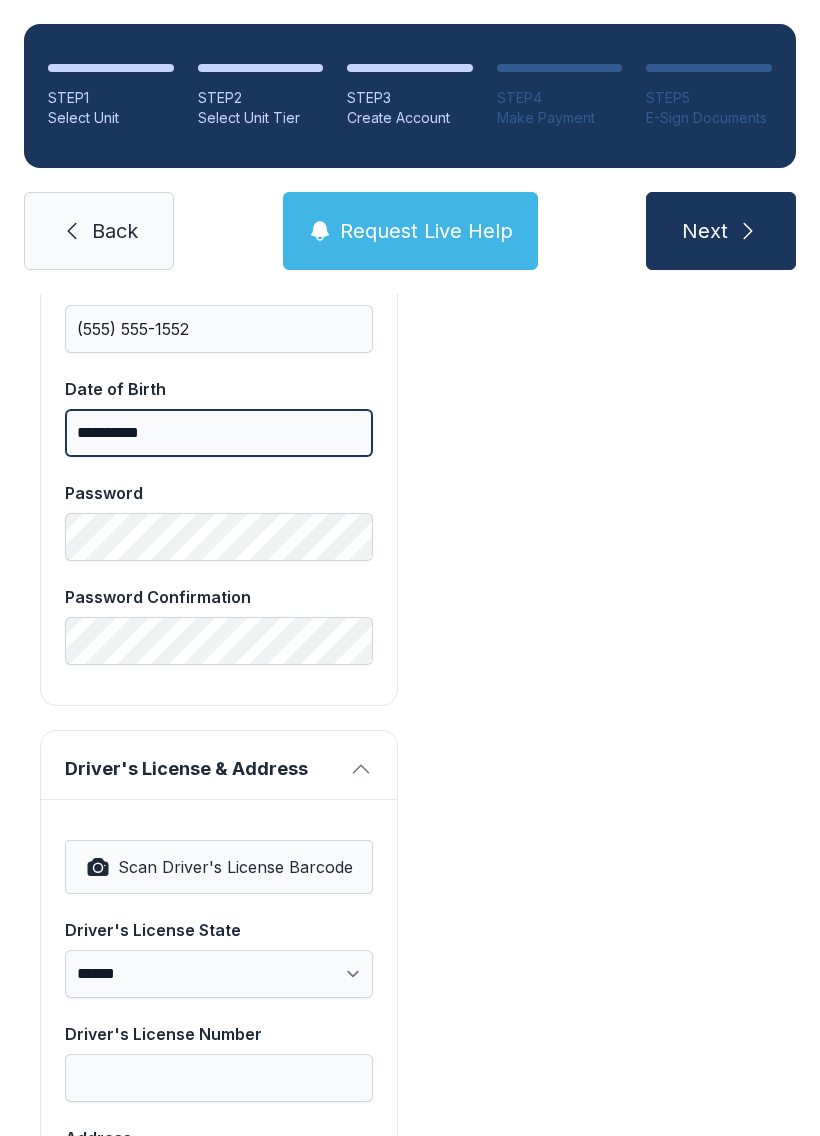 scroll, scrollTop: 806, scrollLeft: 0, axis: vertical 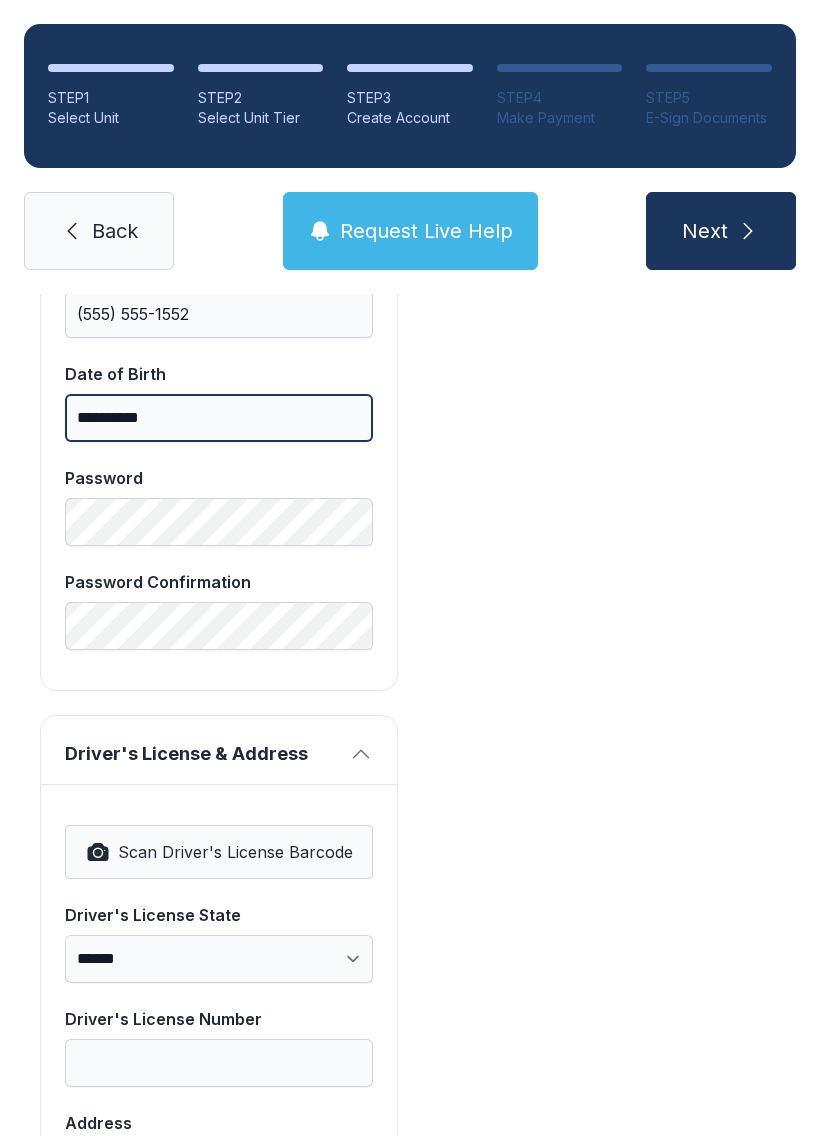 type on "**********" 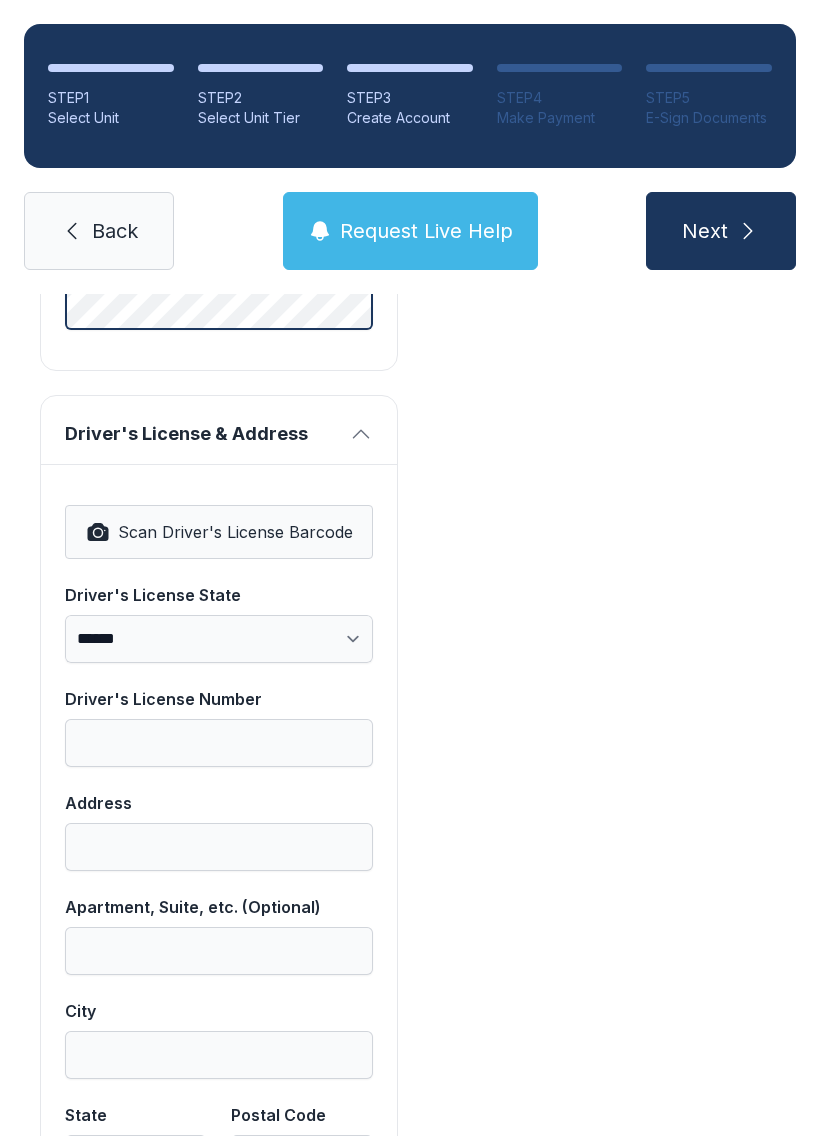 scroll, scrollTop: 1158, scrollLeft: 0, axis: vertical 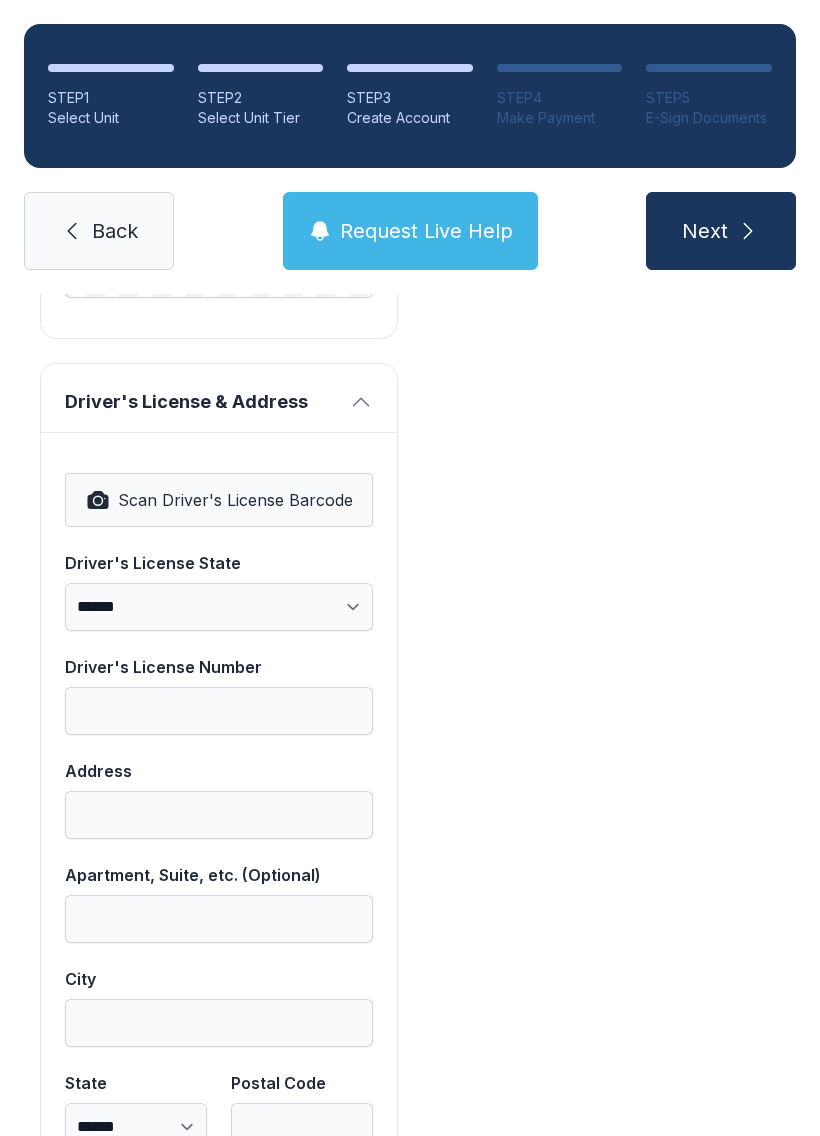 click on "Scan Driver's License Barcode" at bounding box center [235, 500] 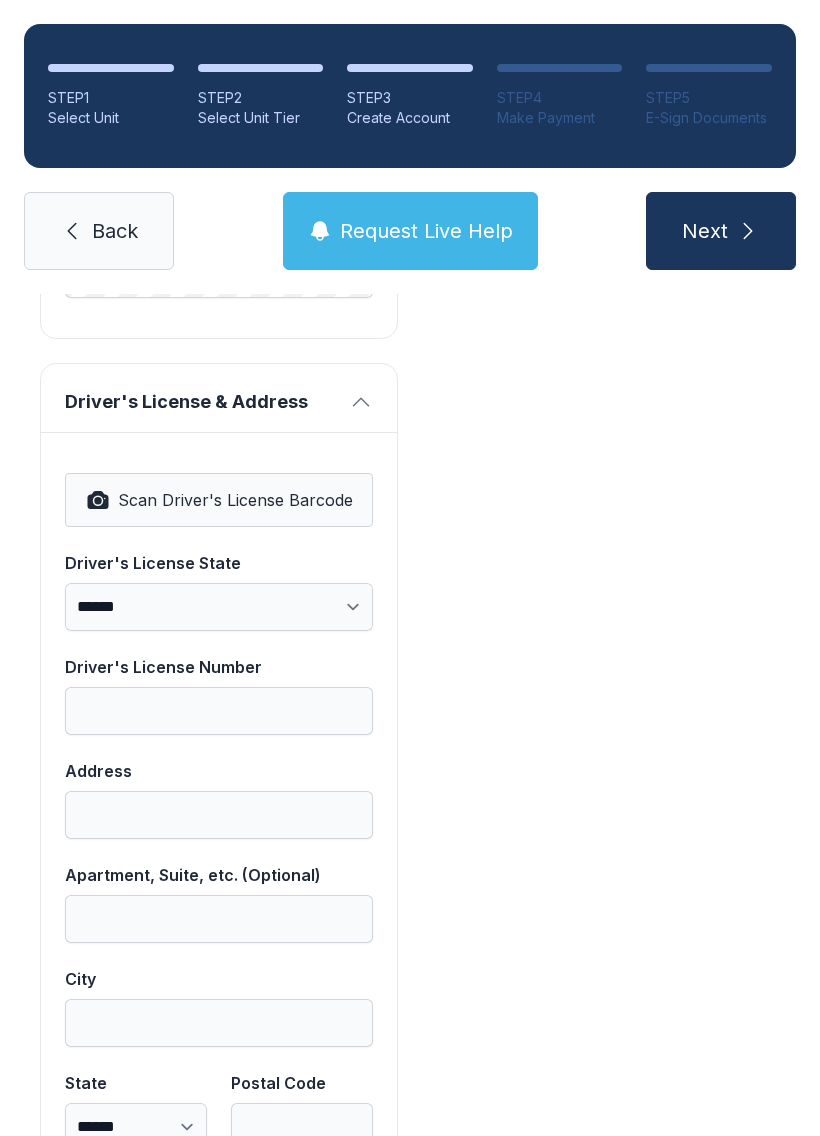 select on "**" 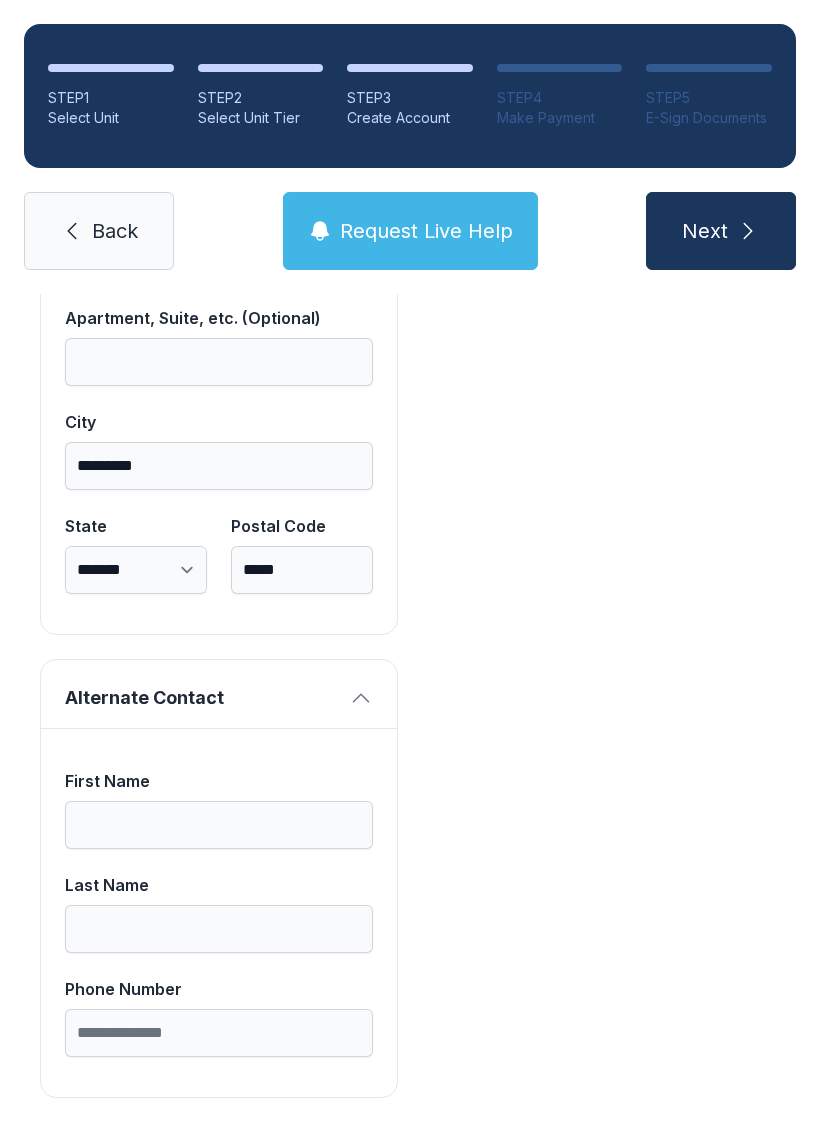 scroll, scrollTop: 1713, scrollLeft: 0, axis: vertical 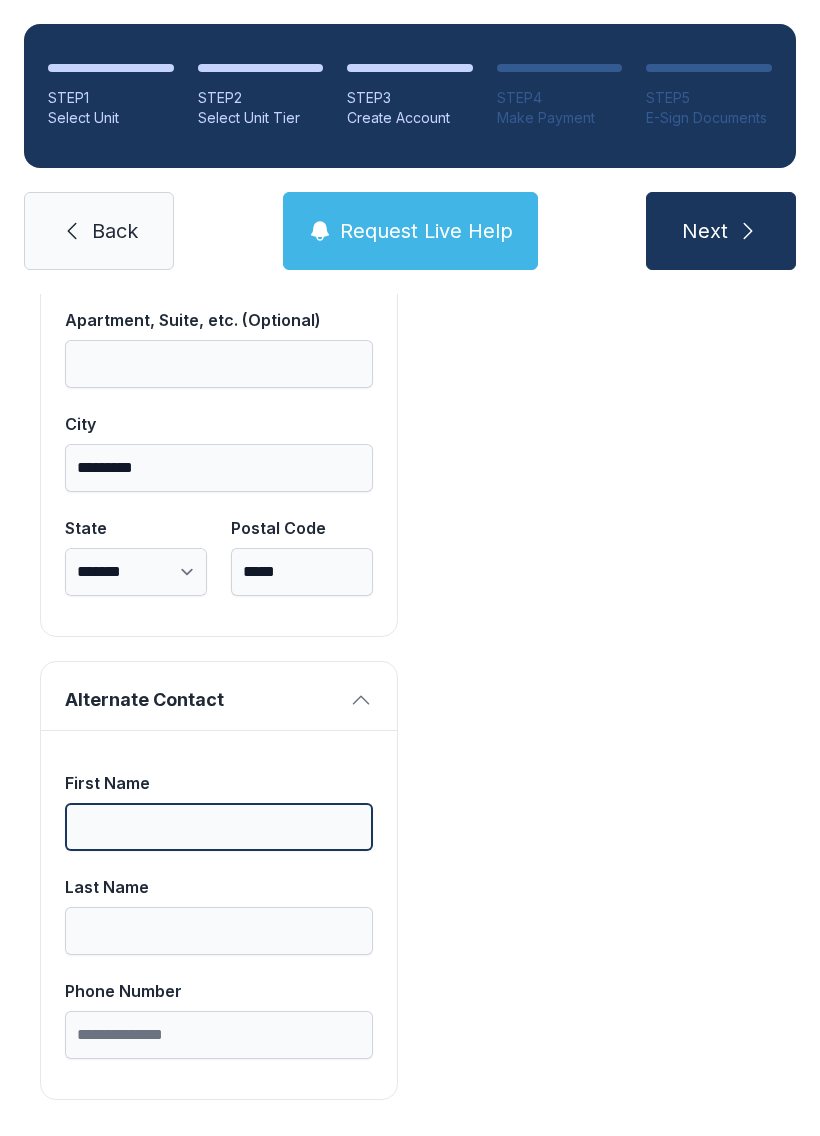 click on "First Name" at bounding box center (219, 827) 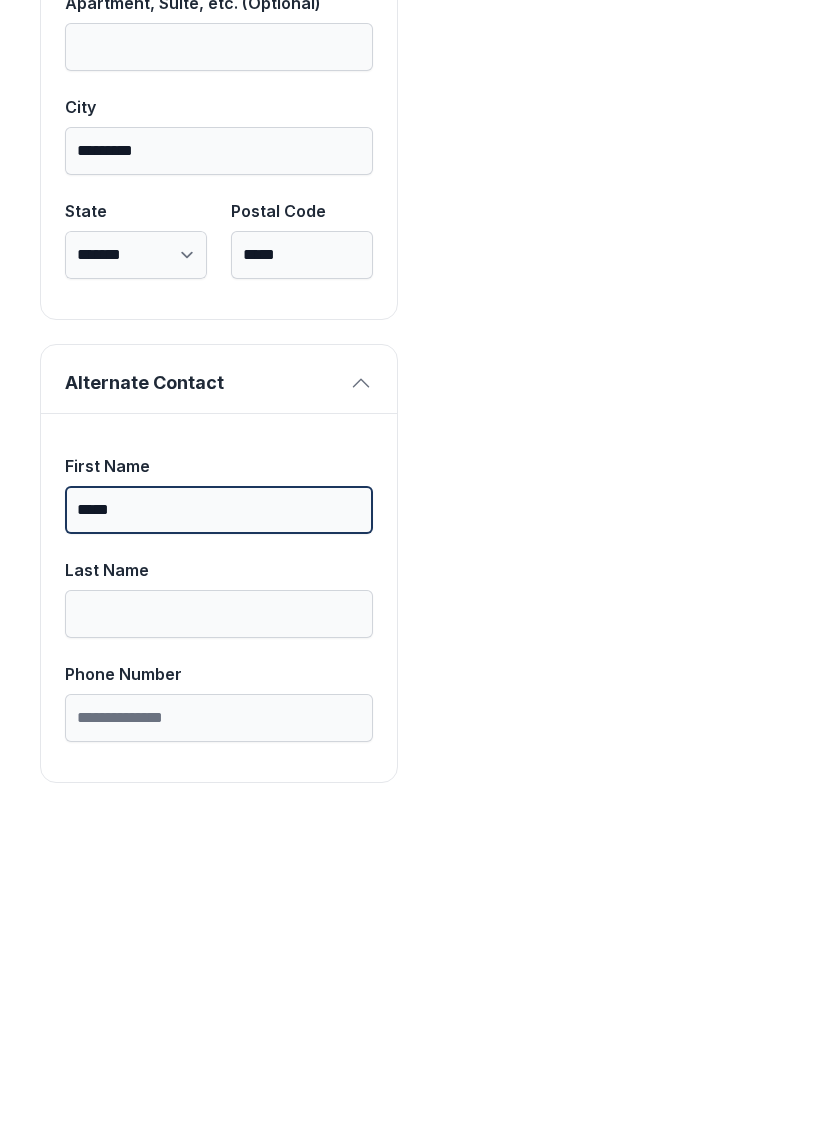 type on "*****" 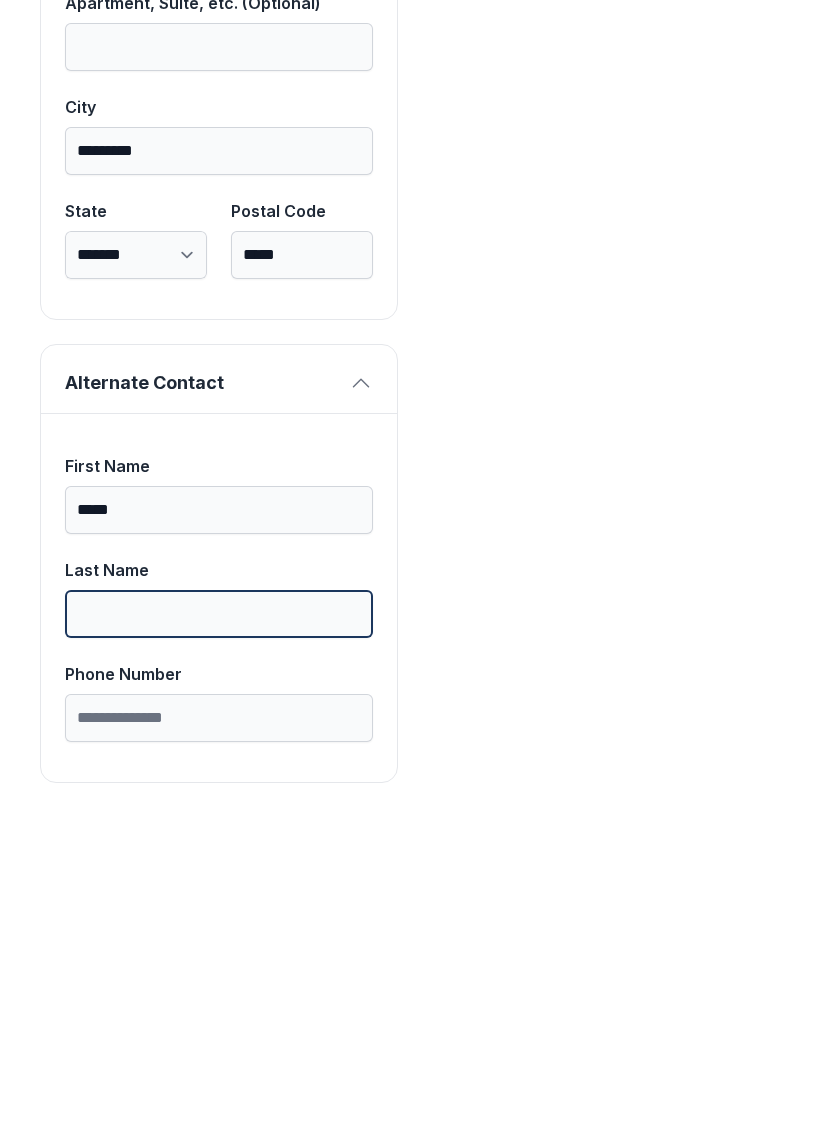 click on "Last Name" at bounding box center [219, 931] 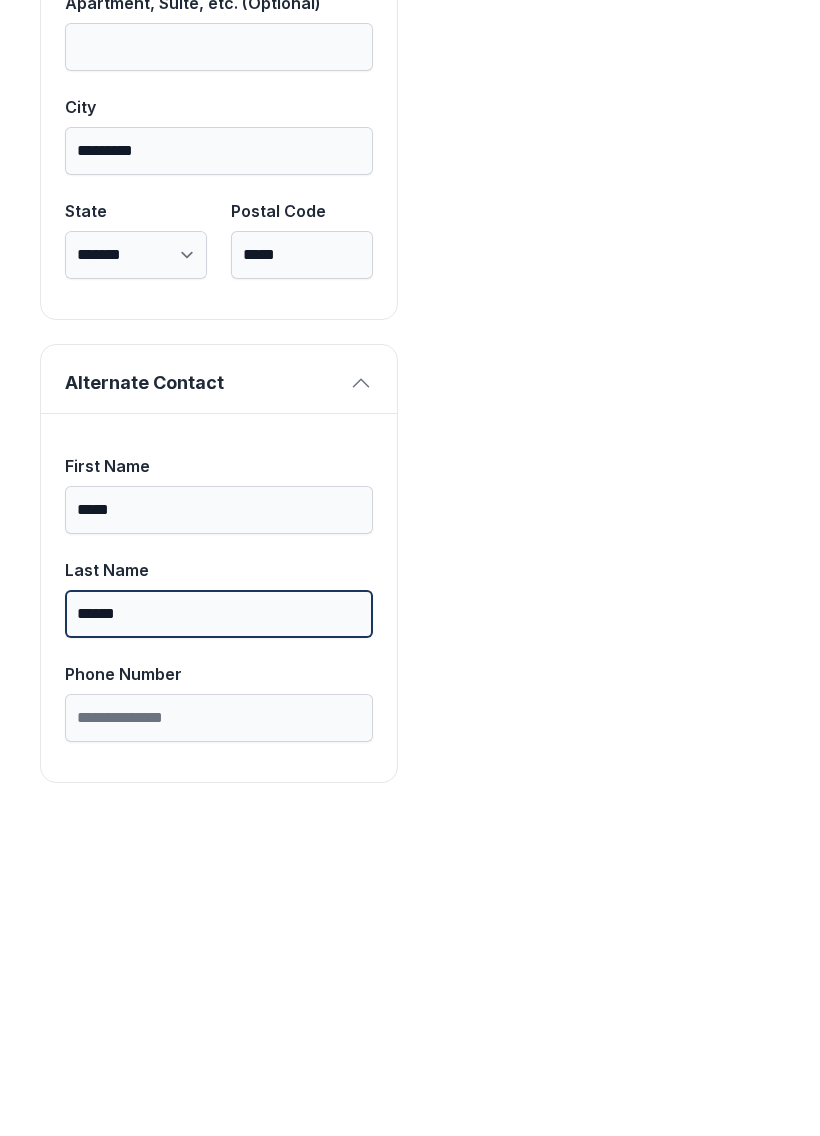type on "******" 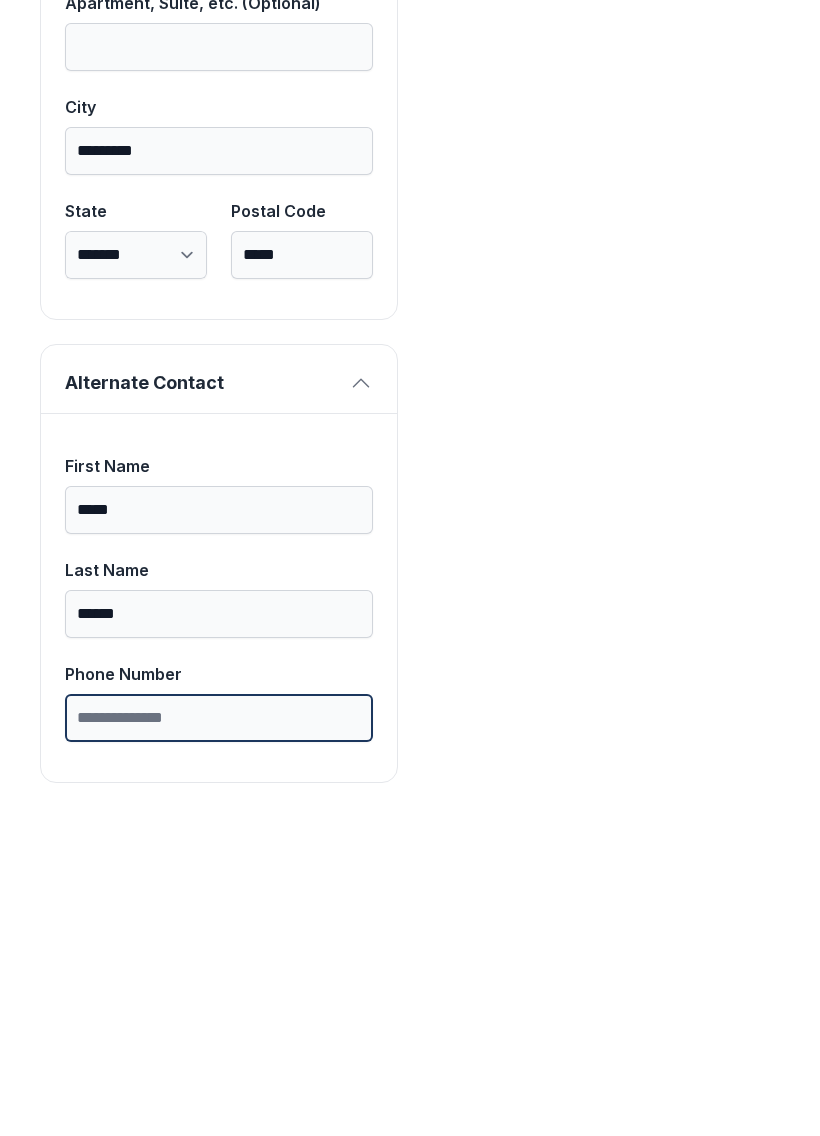 click on "Phone Number" at bounding box center (219, 1035) 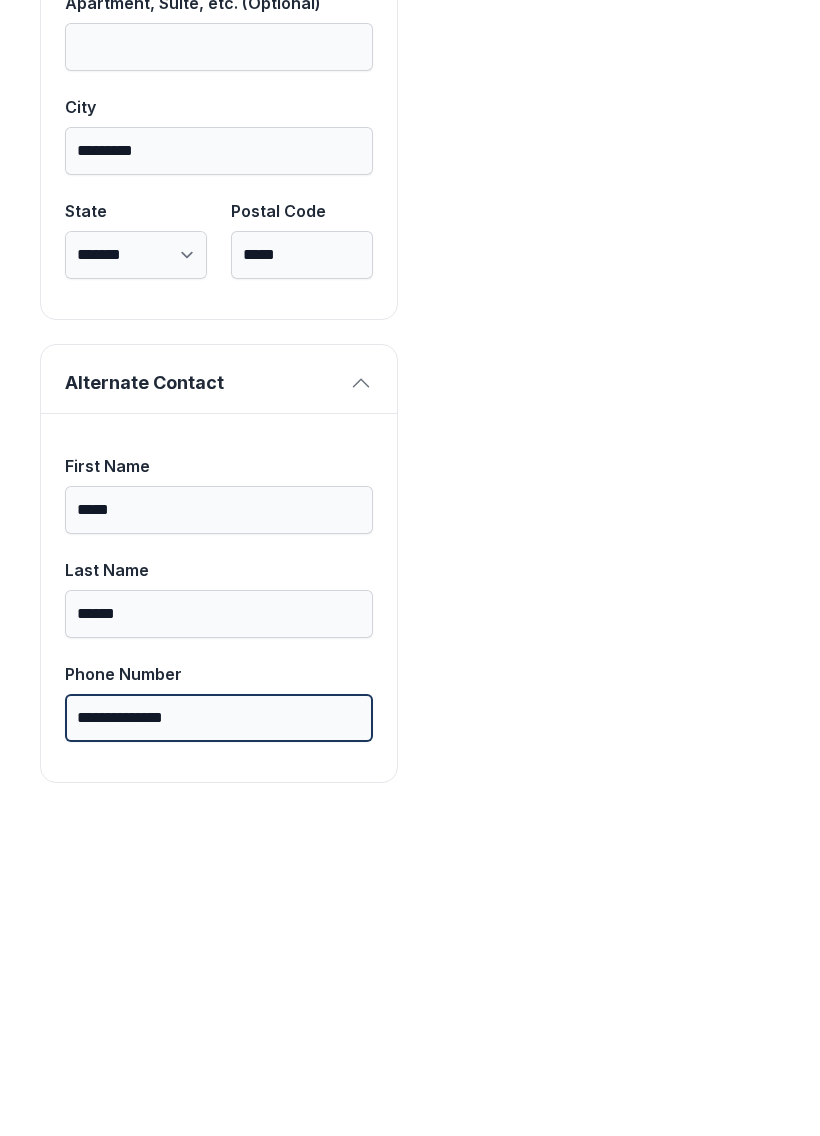 type on "**********" 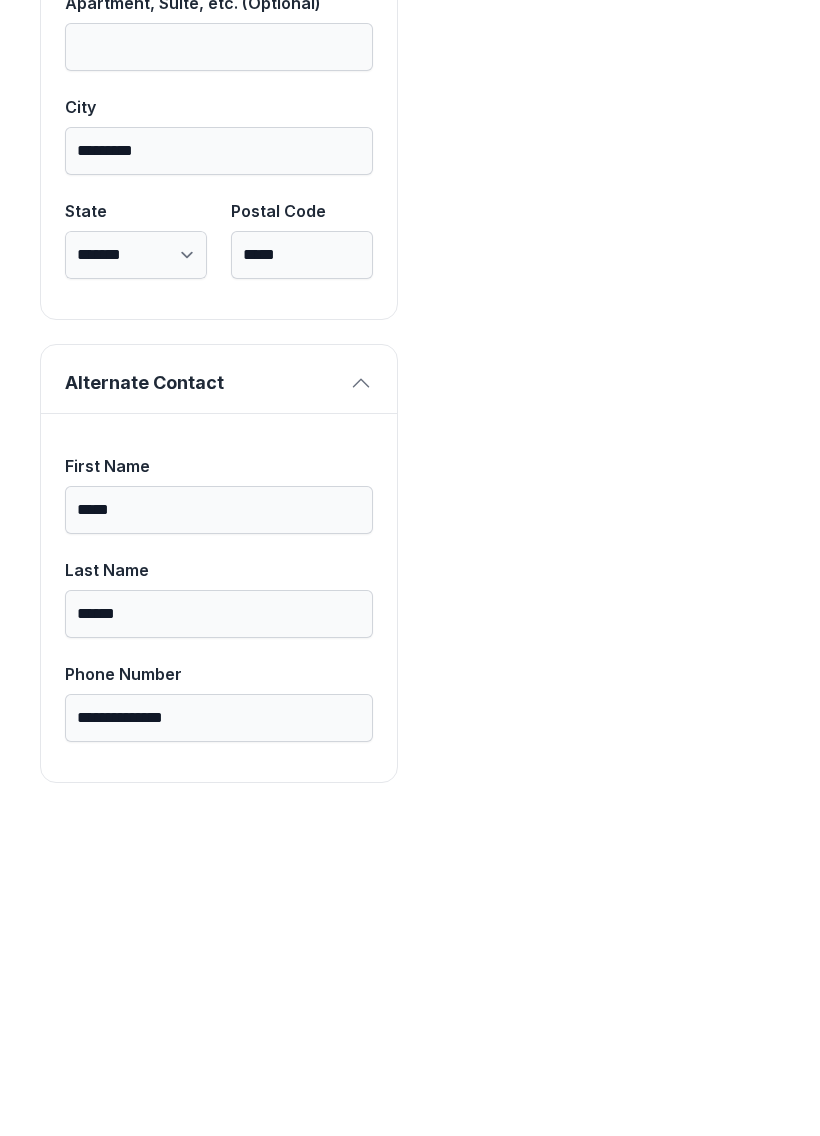 scroll, scrollTop: 0, scrollLeft: 0, axis: both 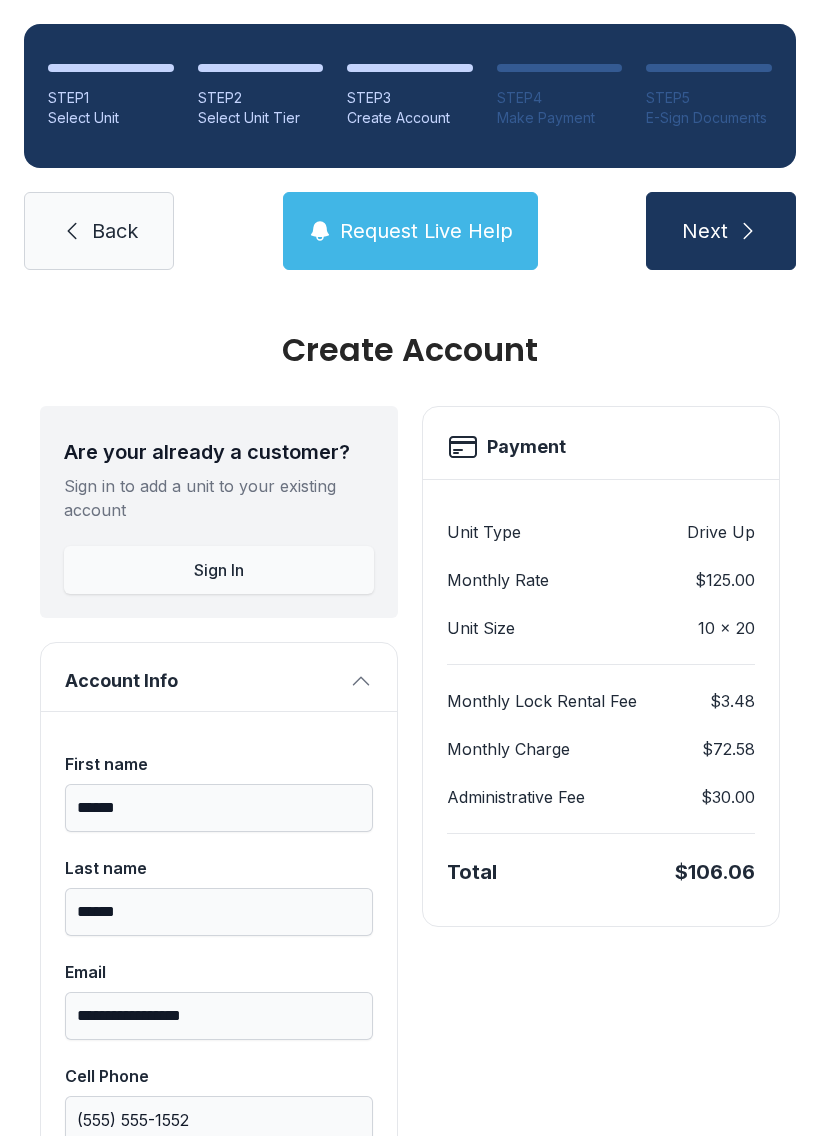 click 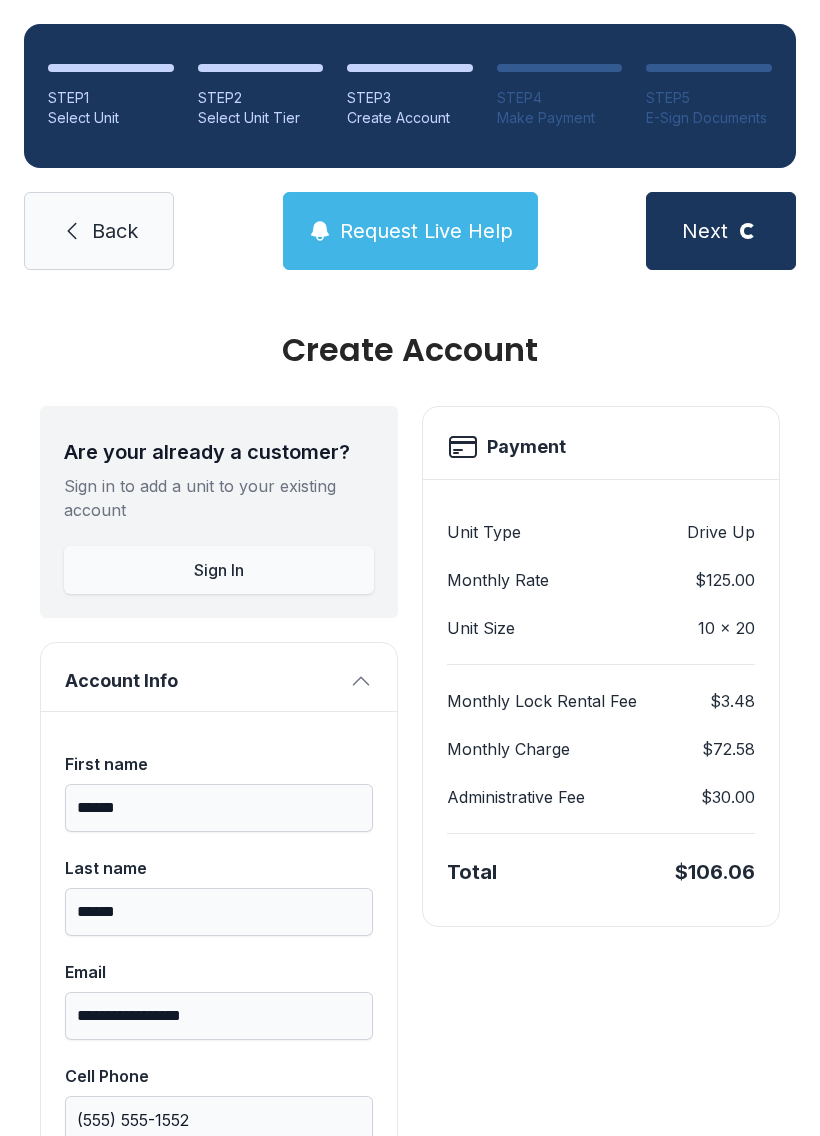 scroll, scrollTop: 0, scrollLeft: 0, axis: both 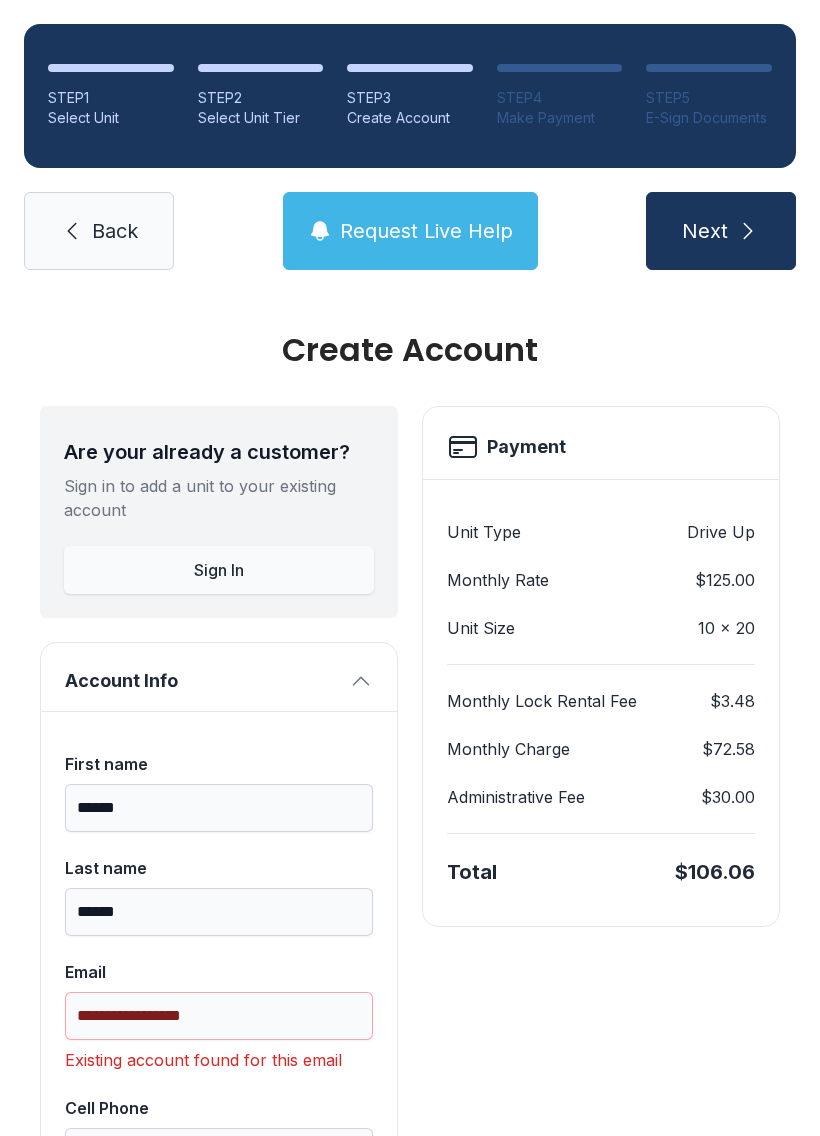 click on "Sign In" at bounding box center (219, 570) 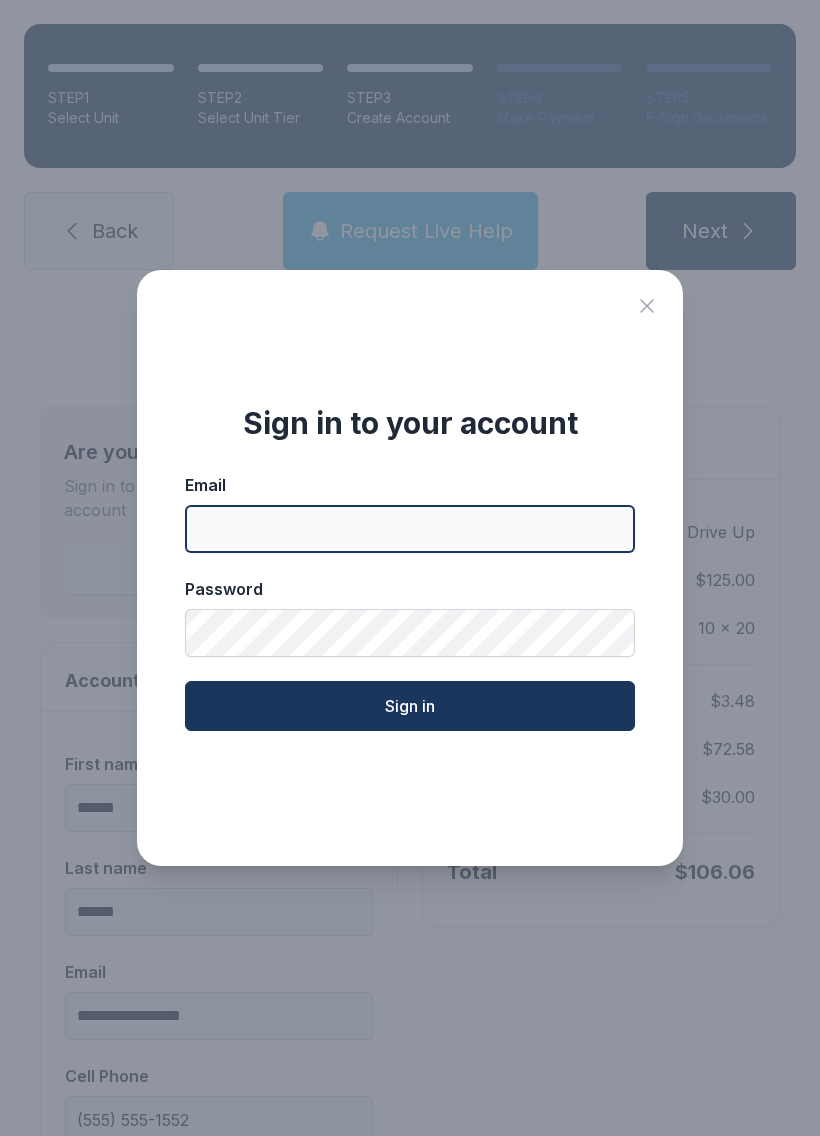 click on "Email" at bounding box center [410, 529] 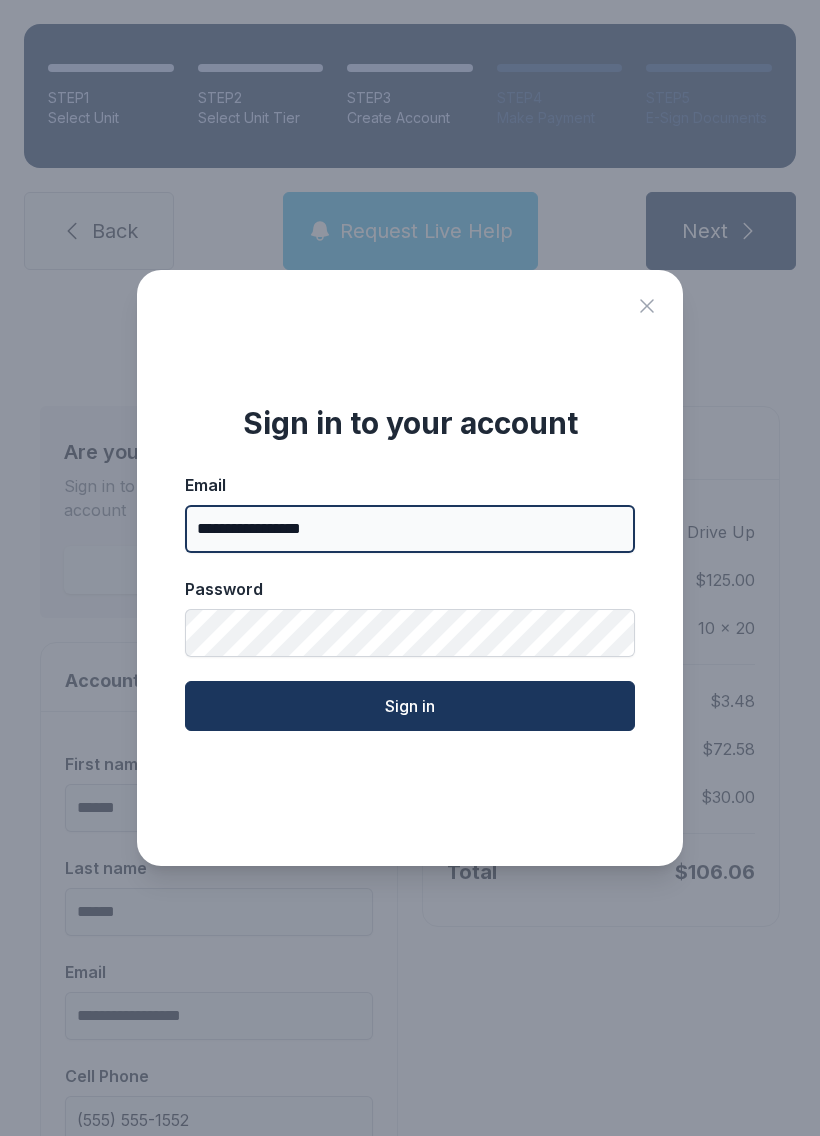 type on "**********" 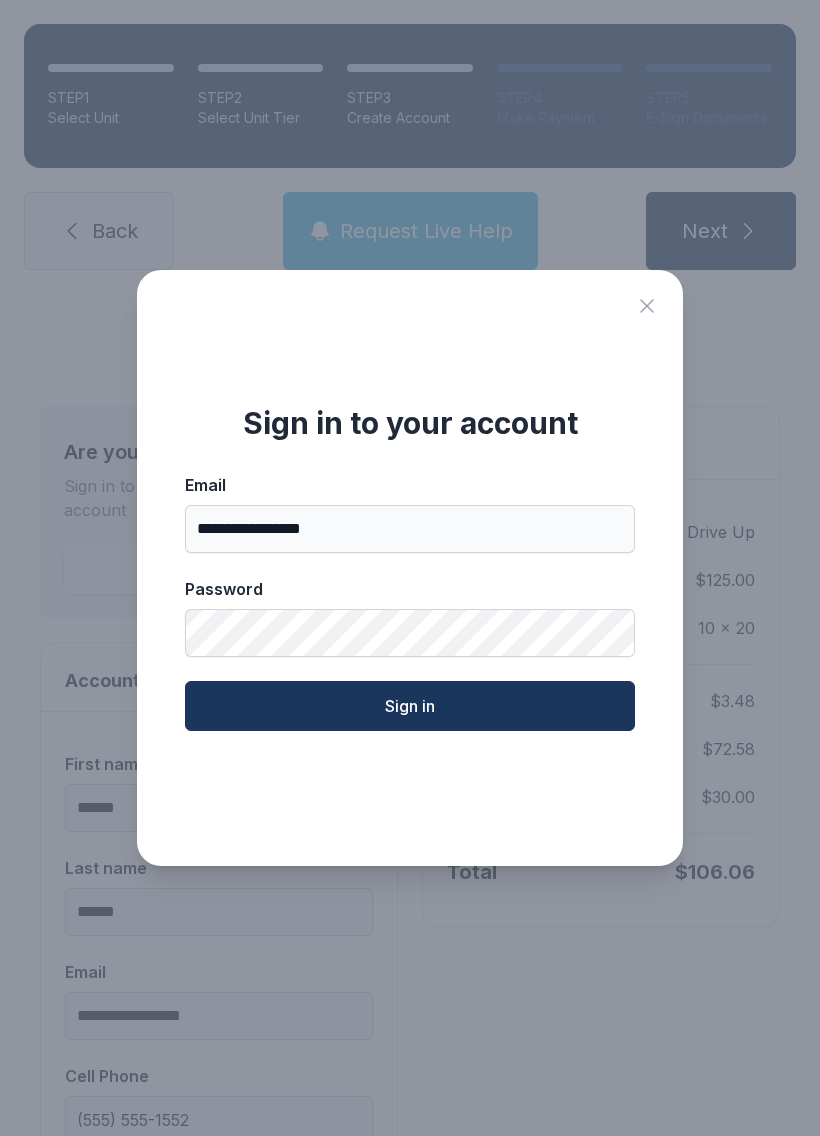 click on "Sign in" 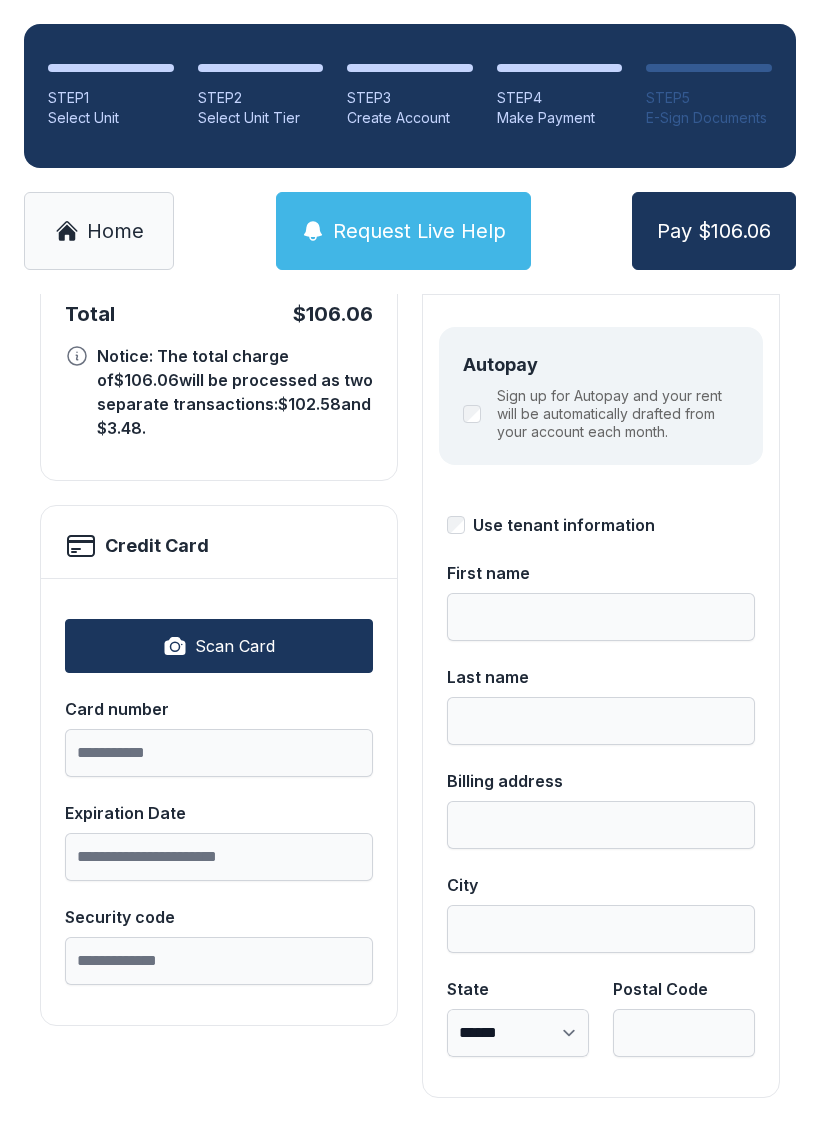 scroll, scrollTop: 218, scrollLeft: 0, axis: vertical 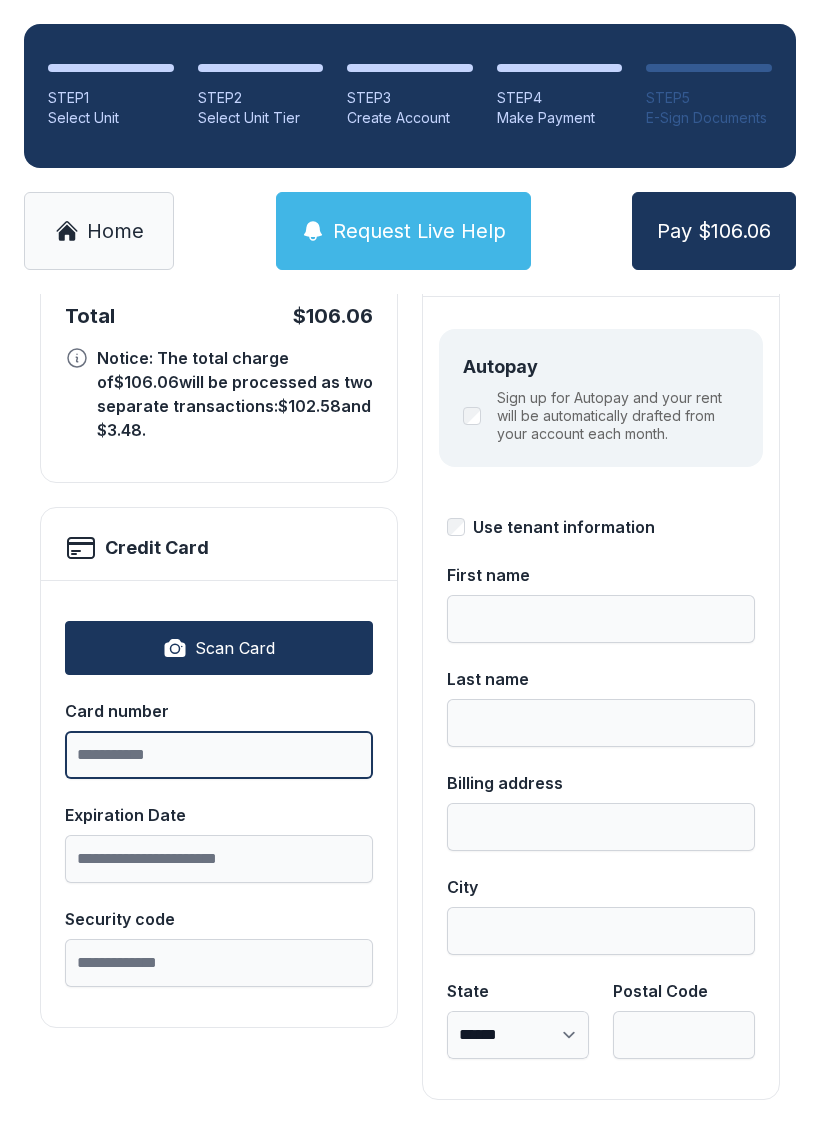 click on "Card number" at bounding box center [219, 755] 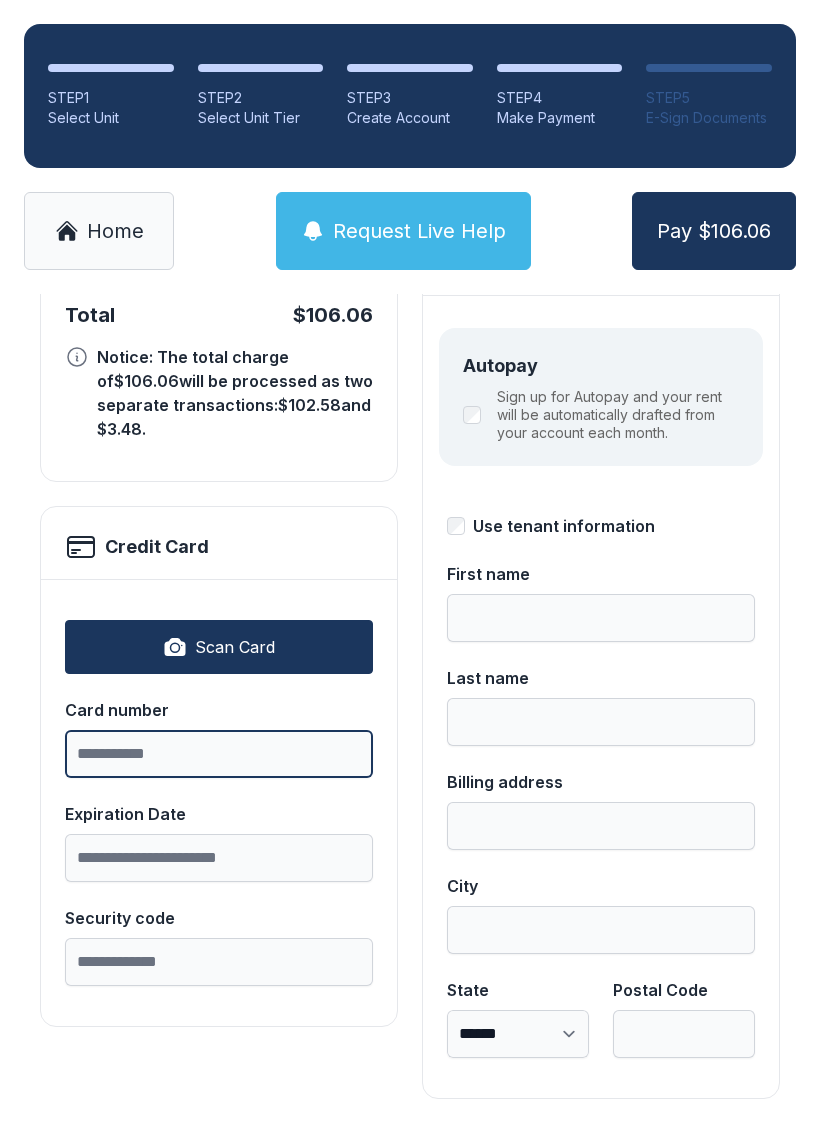 scroll, scrollTop: 218, scrollLeft: 0, axis: vertical 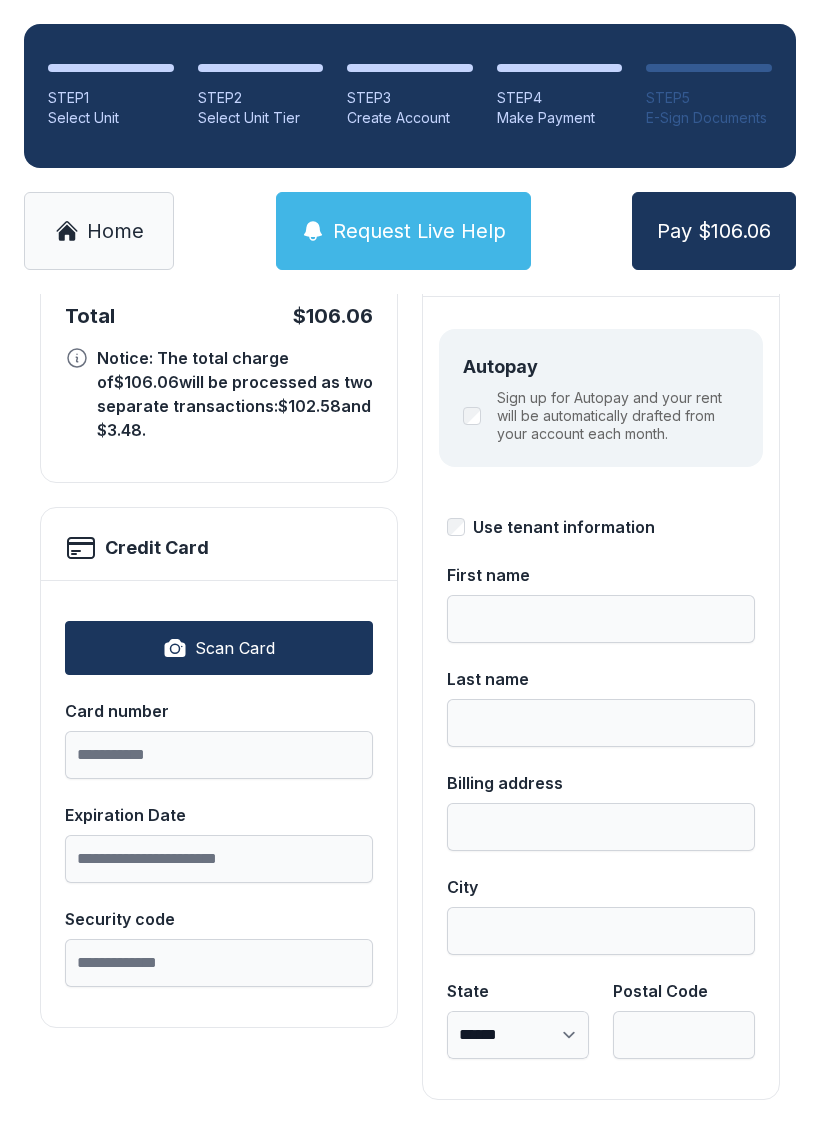 click on "Scan Card" at bounding box center (219, 648) 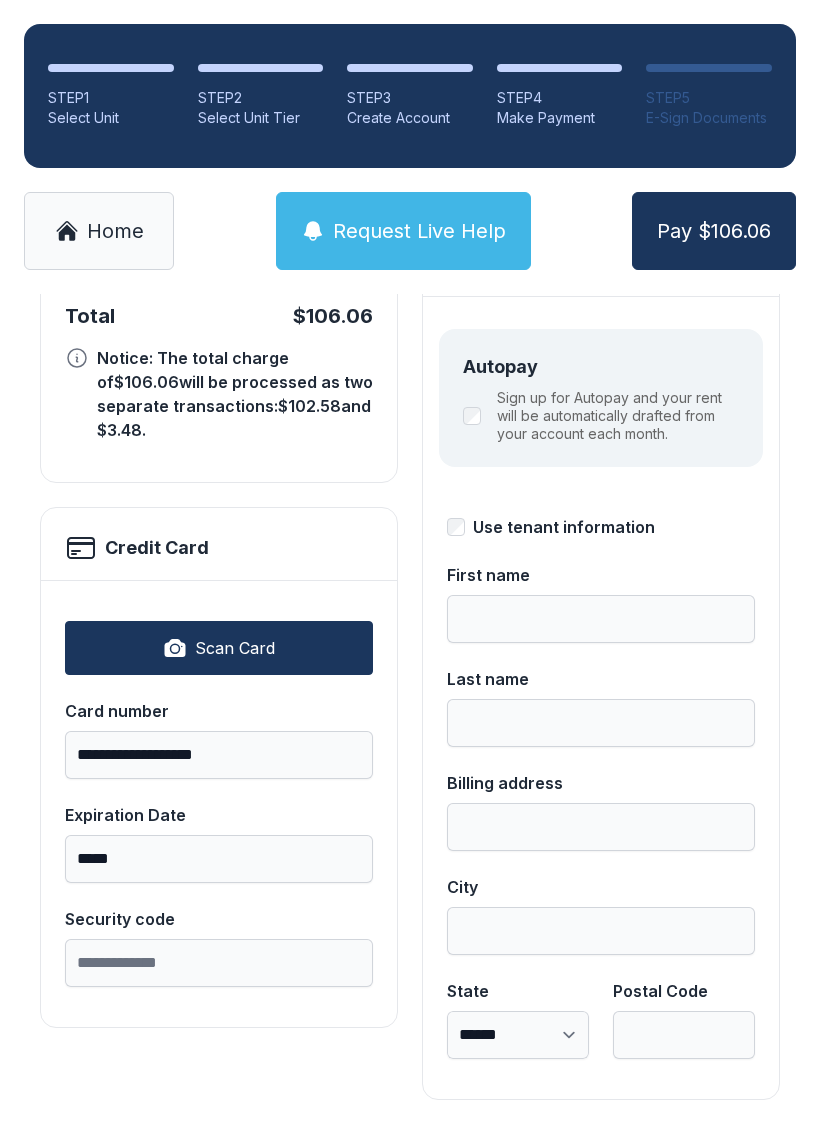 type on "**********" 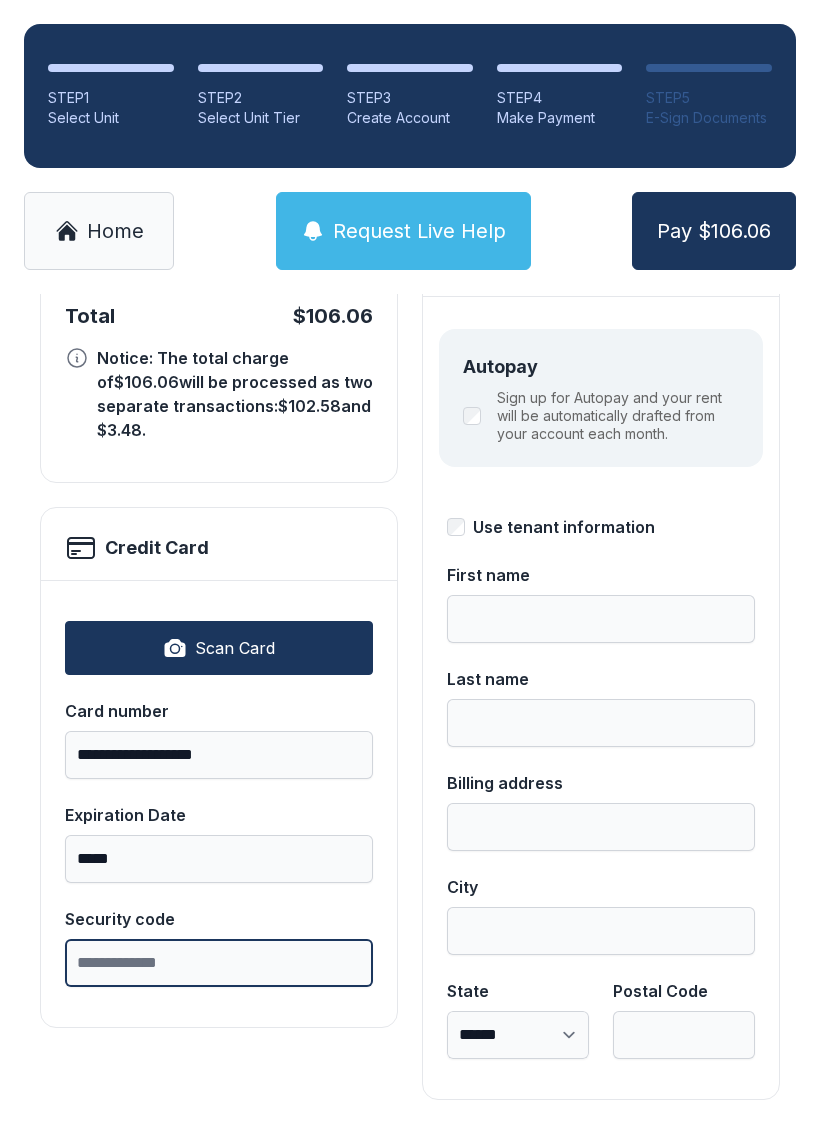 click on "Security code" at bounding box center [219, 963] 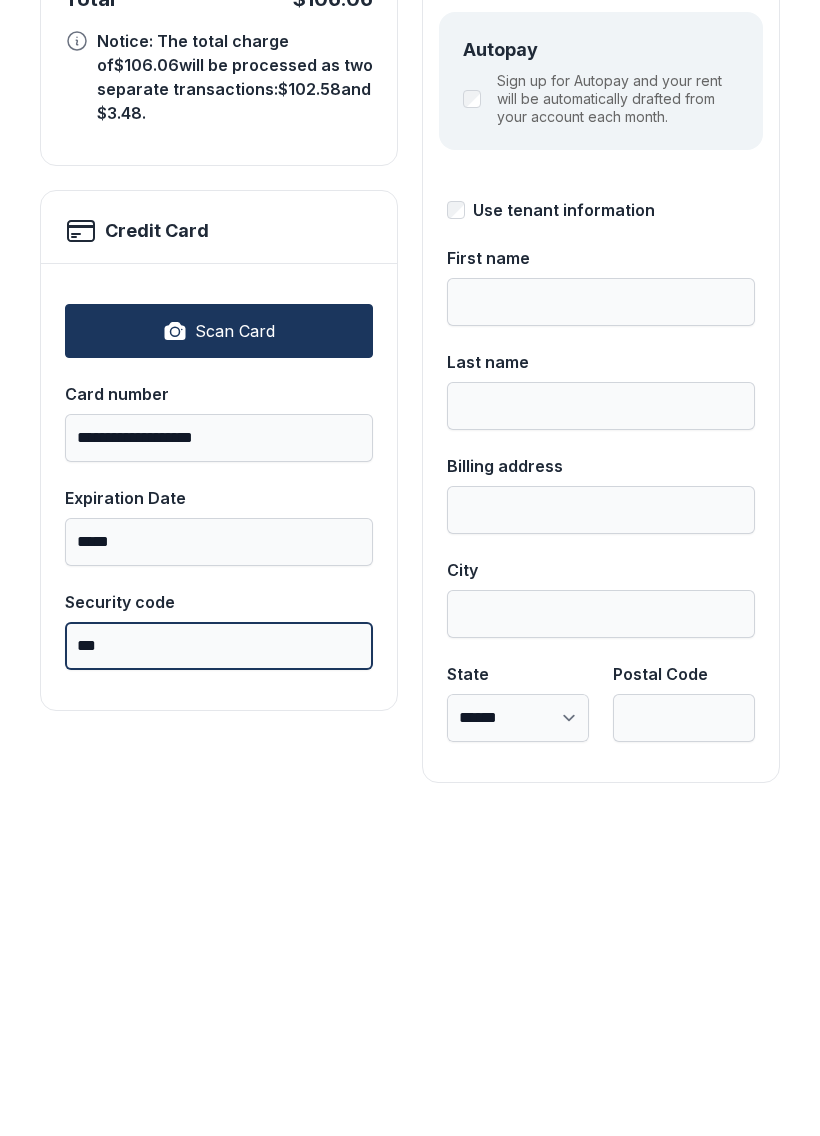 type on "***" 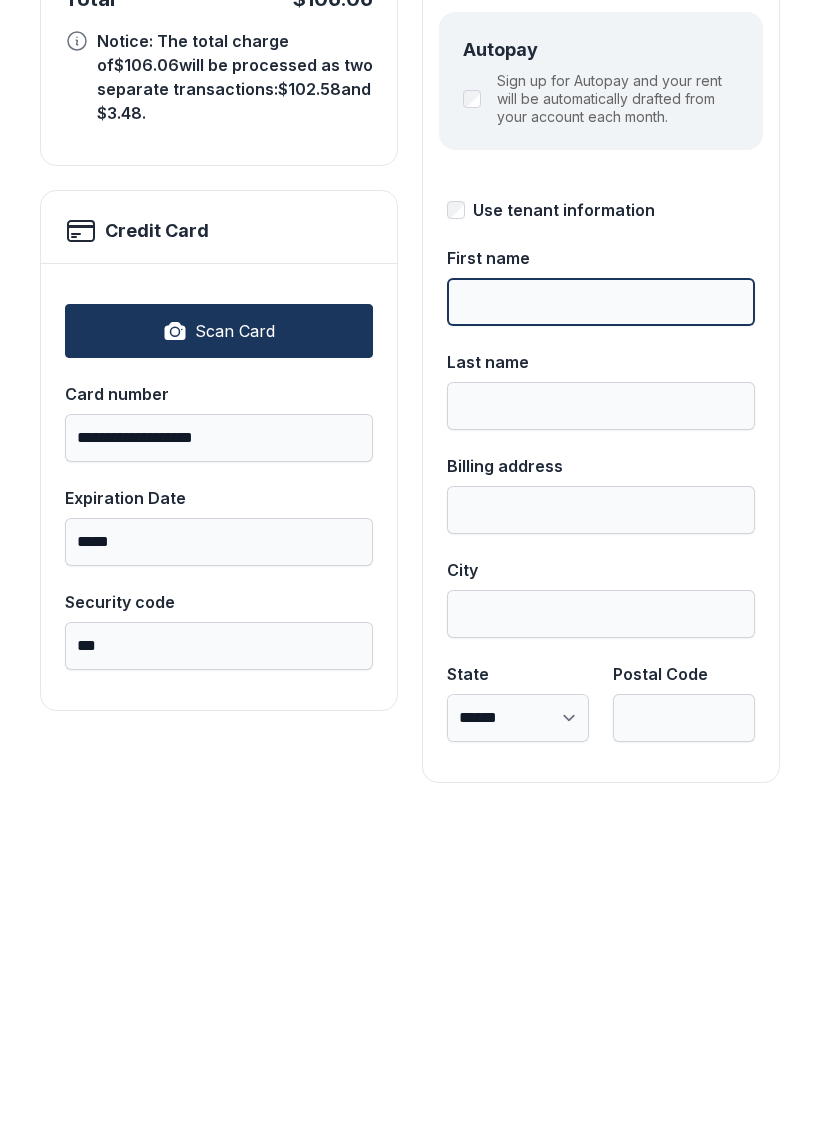 click on "First name" at bounding box center (601, 619) 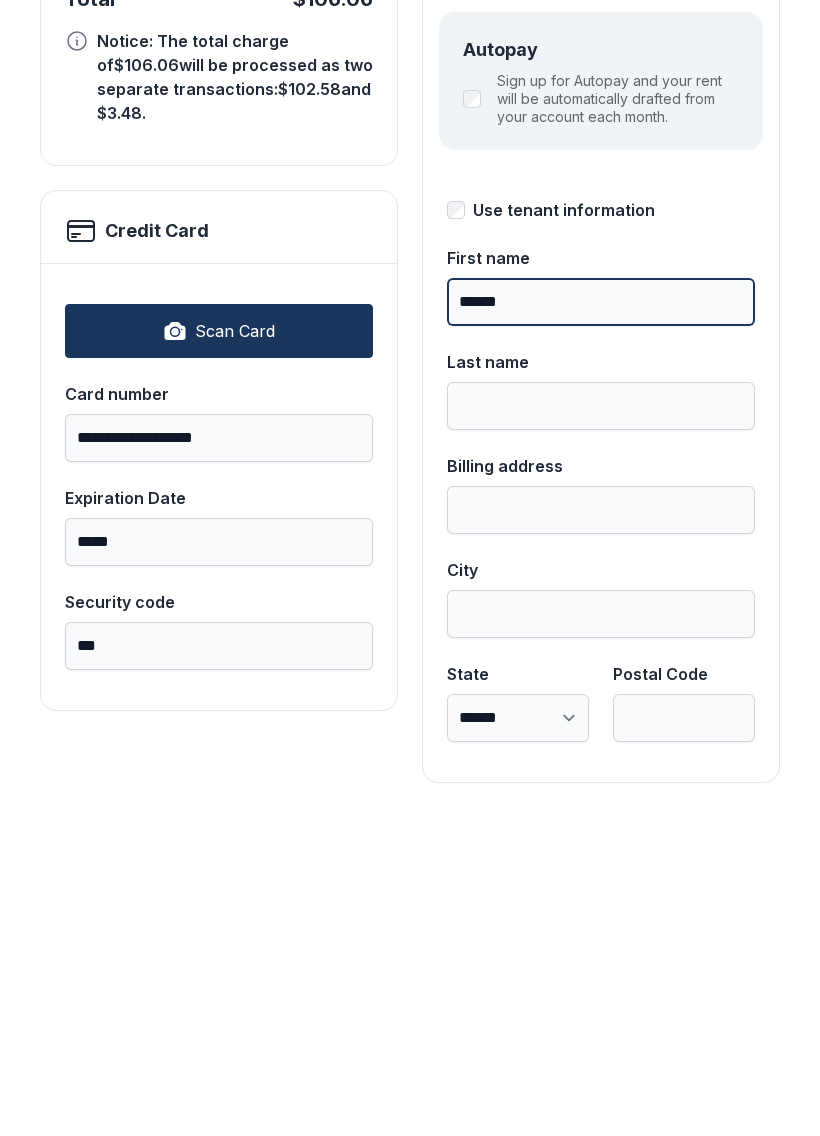 type on "******" 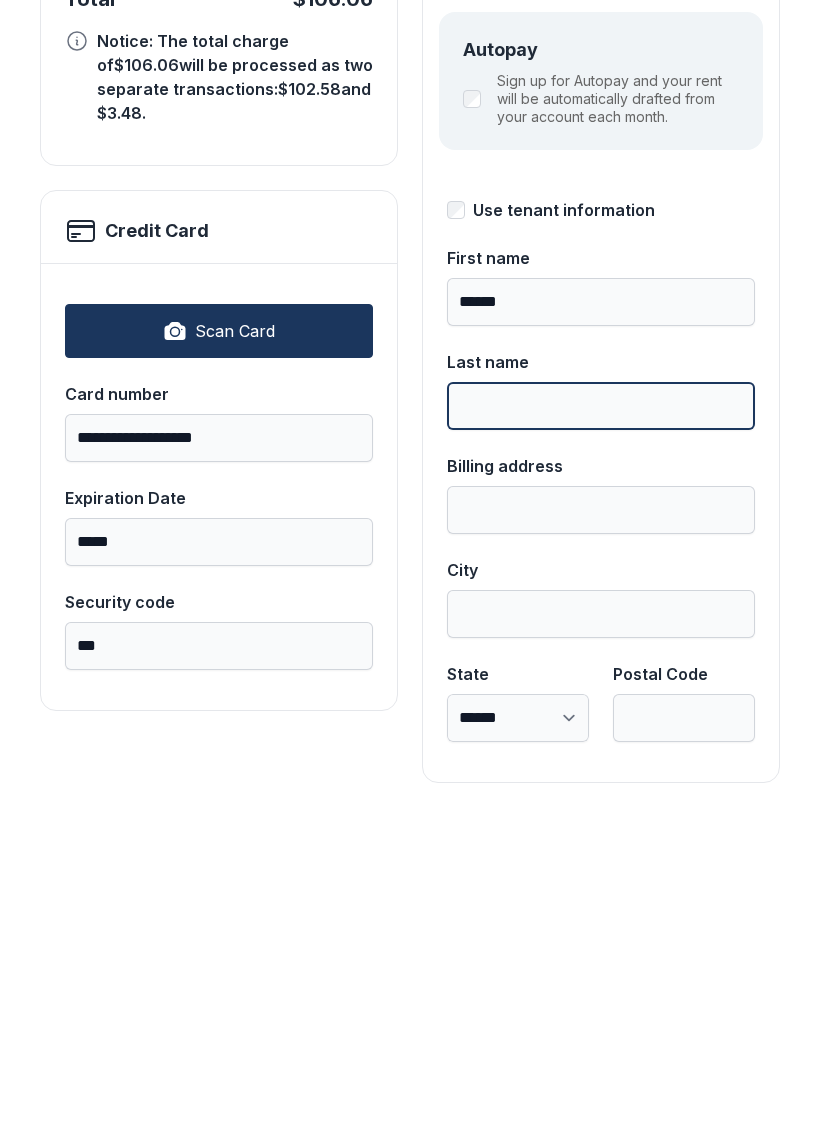 click on "Last name" at bounding box center (601, 723) 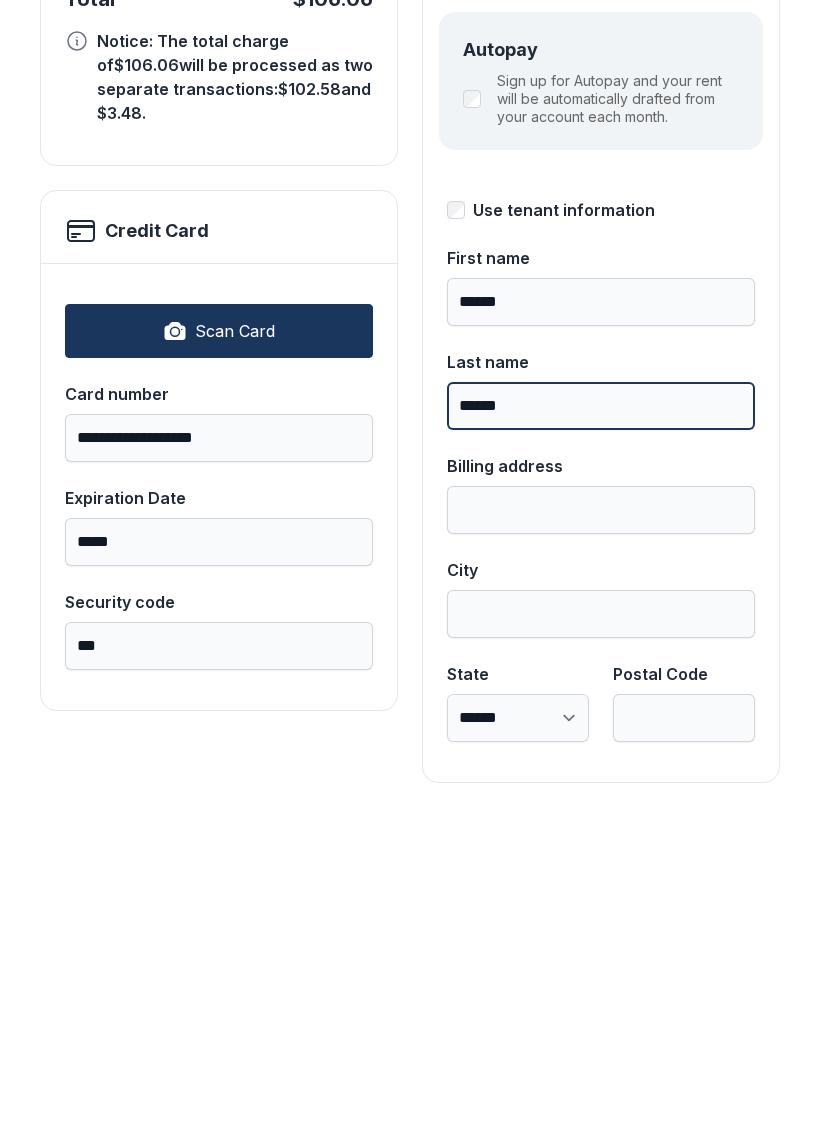 type on "******" 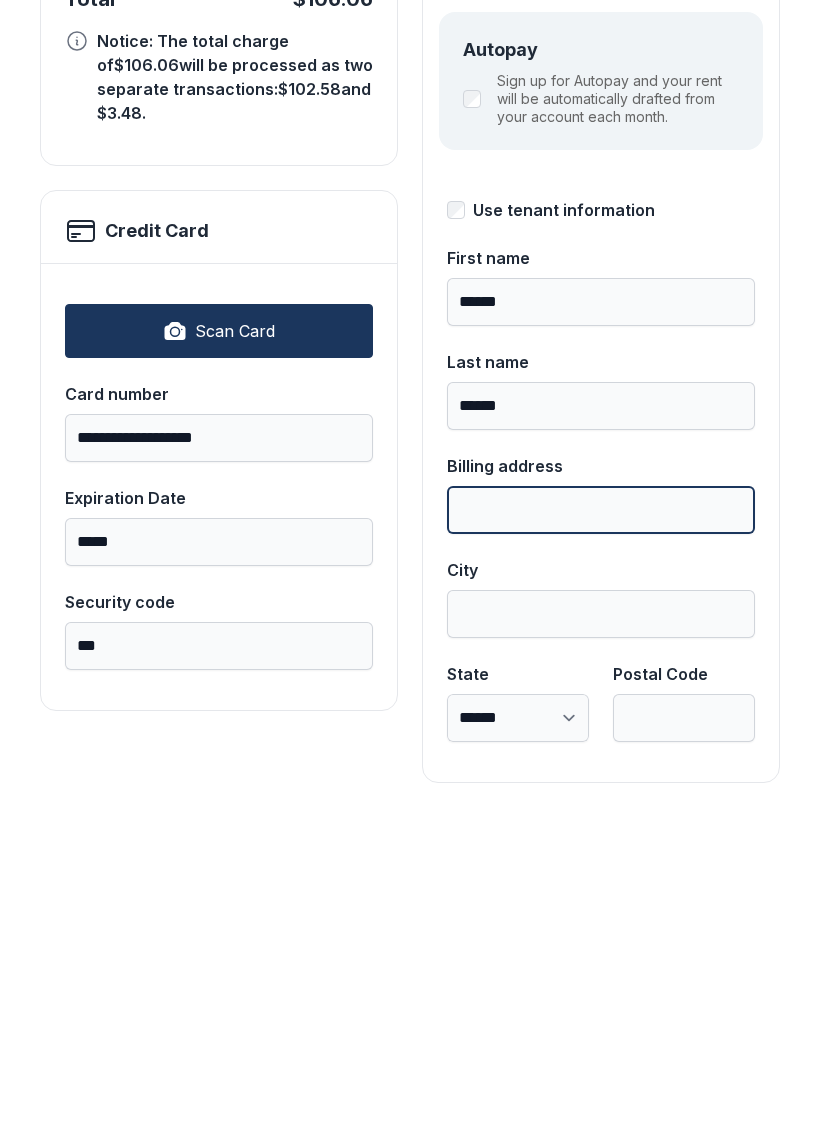 click on "Billing address" at bounding box center [601, 827] 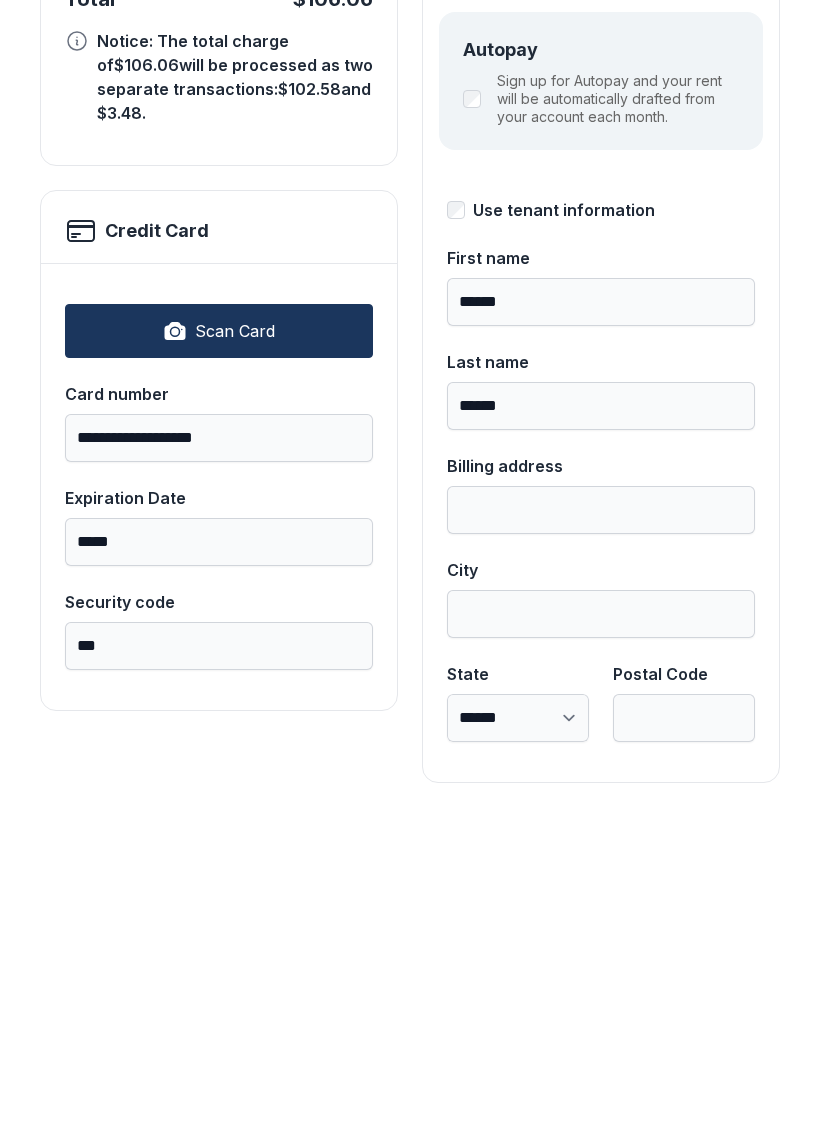 click on "Use tenant information" at bounding box center [601, 527] 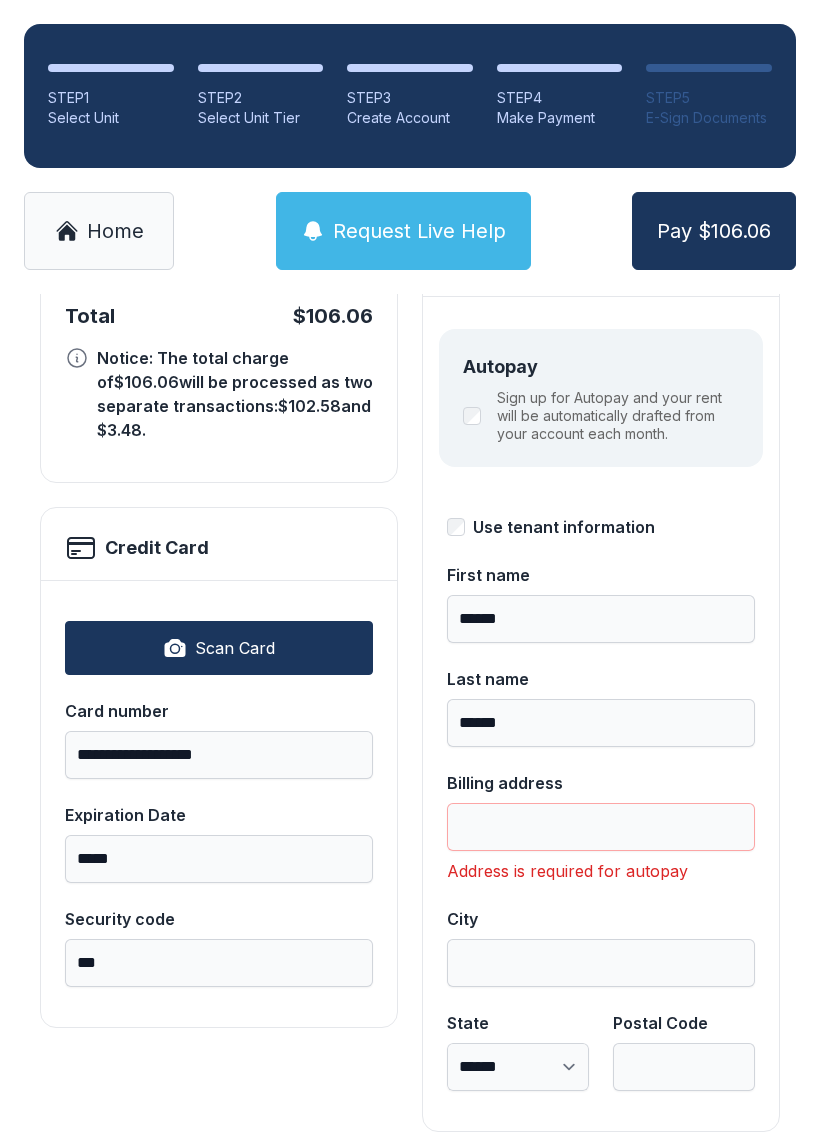 type on "**********" 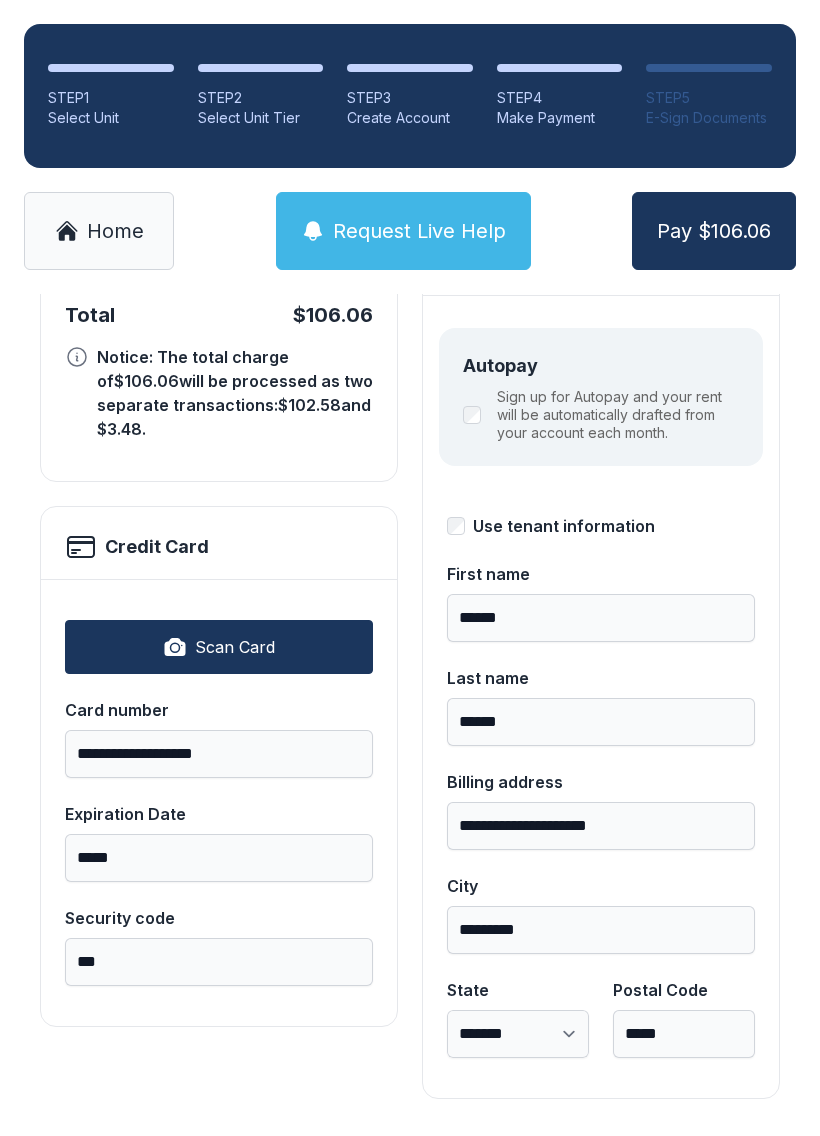 scroll, scrollTop: 218, scrollLeft: 0, axis: vertical 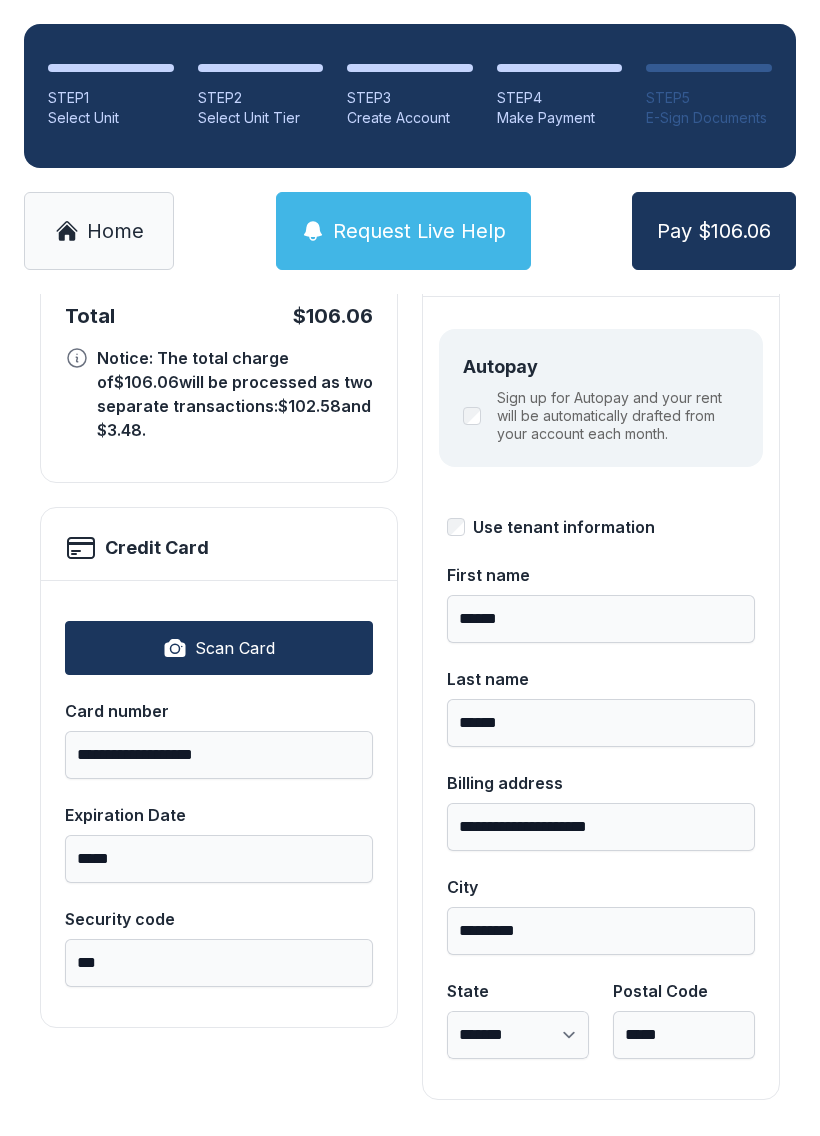 click on "Pay $106.06" at bounding box center (714, 231) 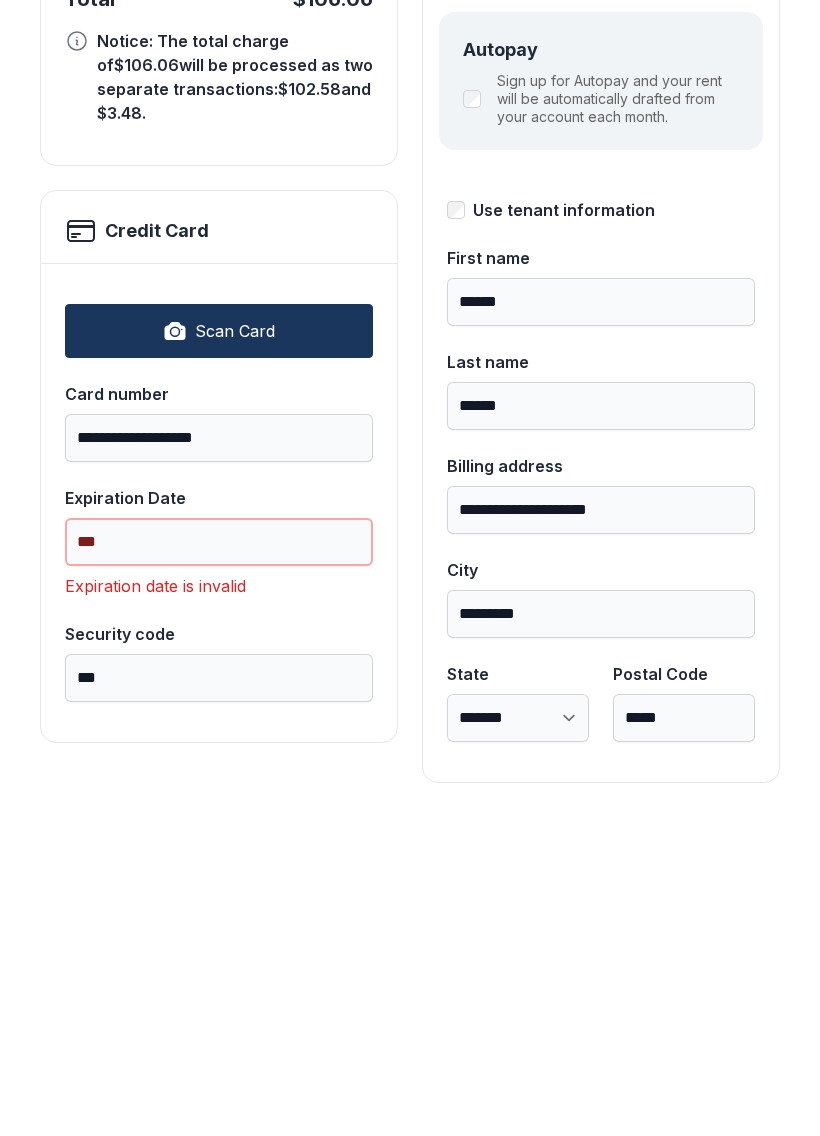 type on "*" 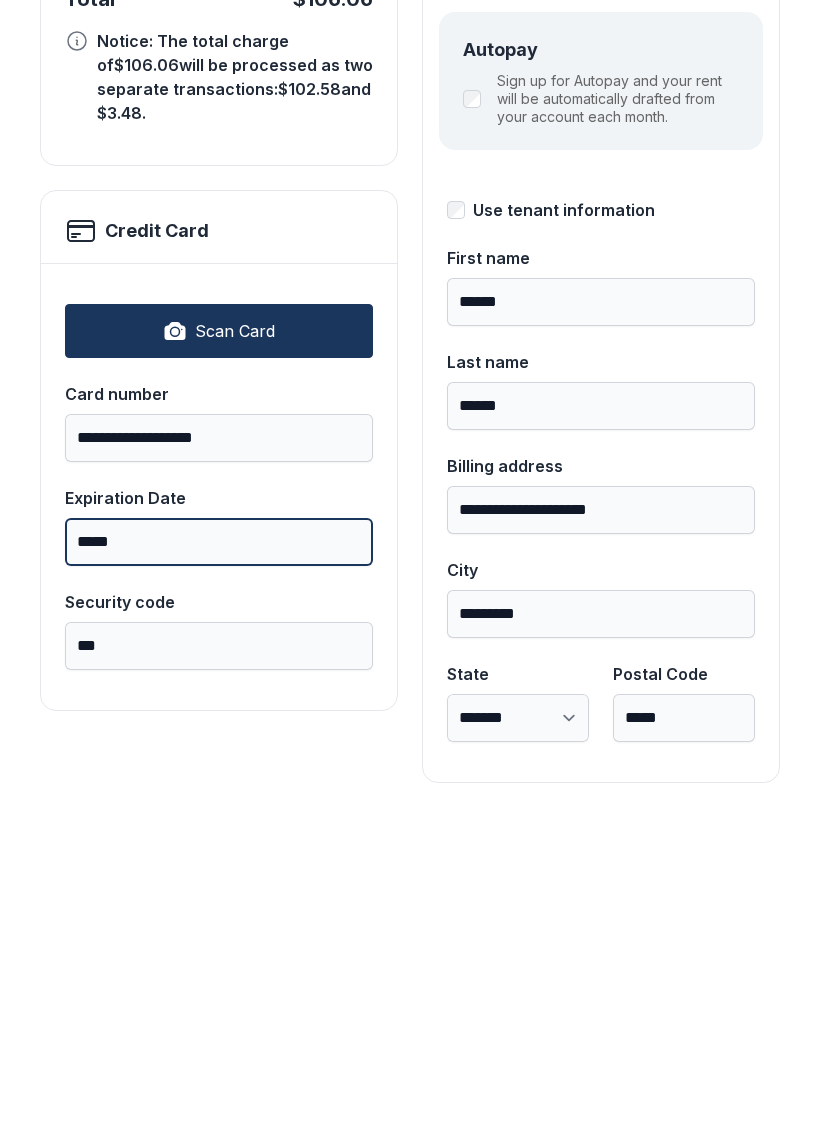type on "*****" 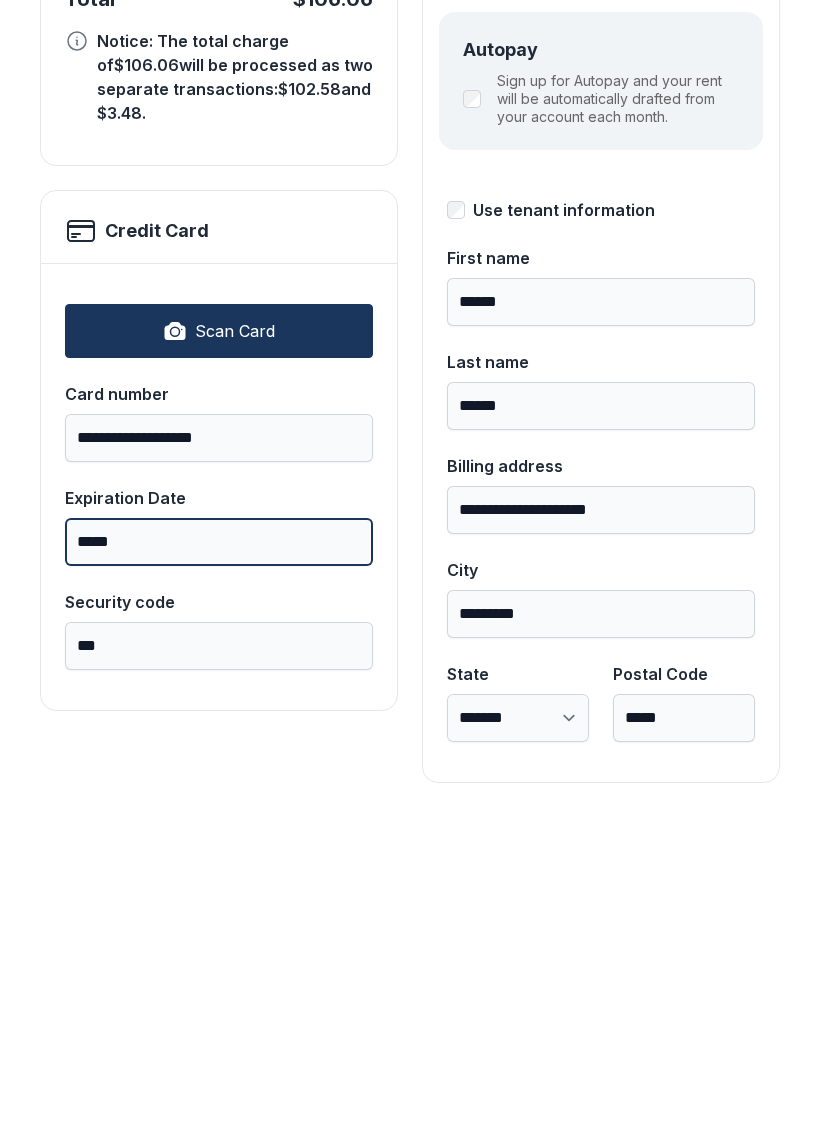 click on "Pay $106.06" at bounding box center (714, 231) 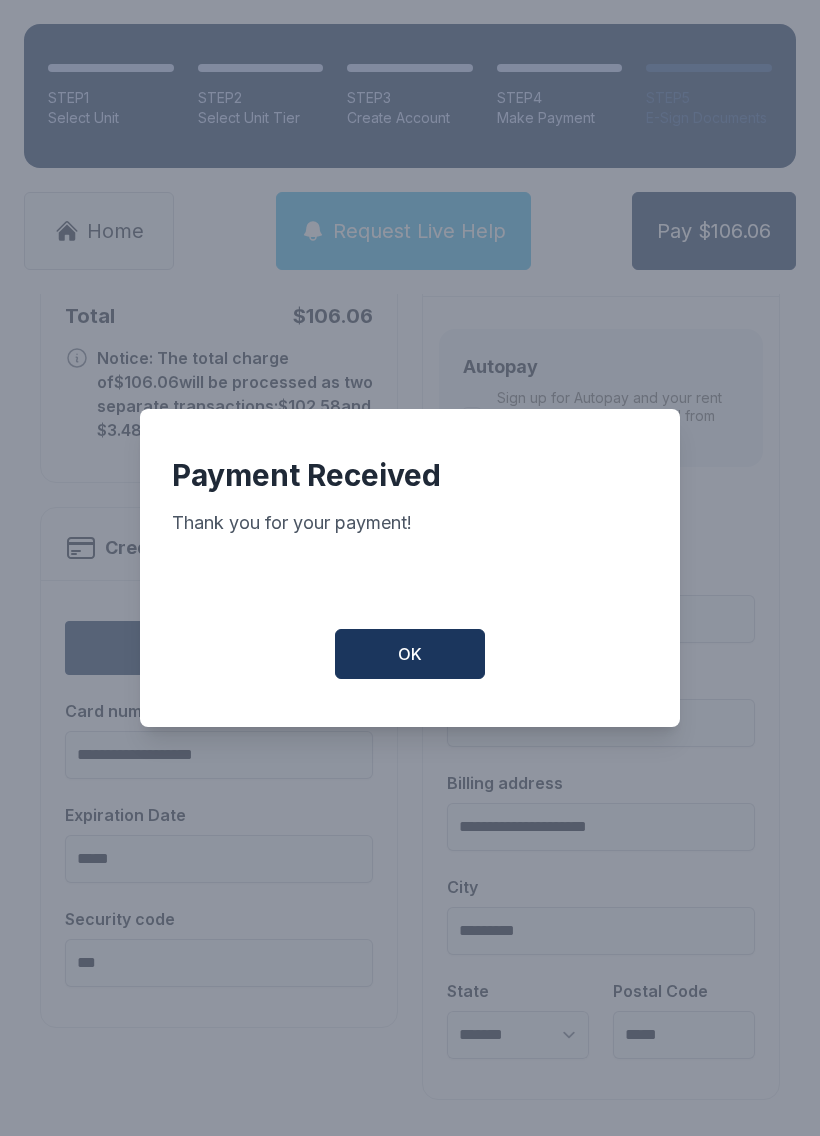 click on "OK" at bounding box center [410, 654] 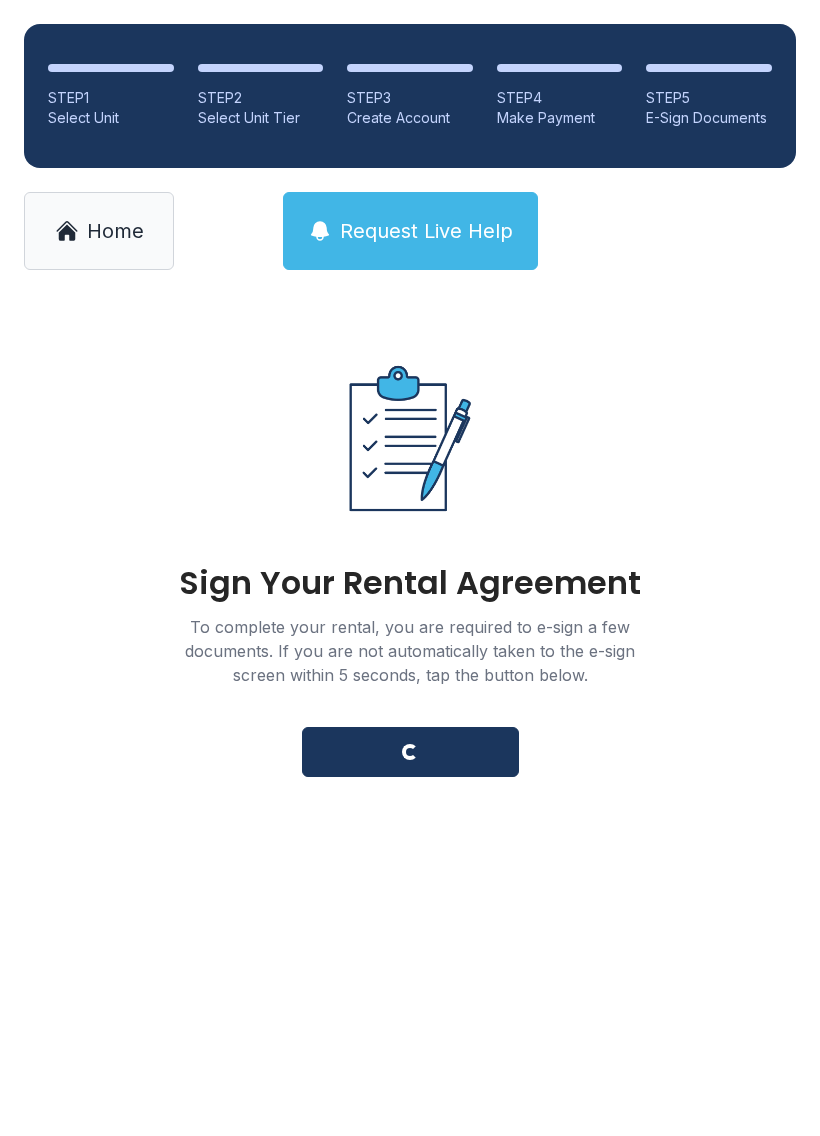scroll, scrollTop: 0, scrollLeft: 0, axis: both 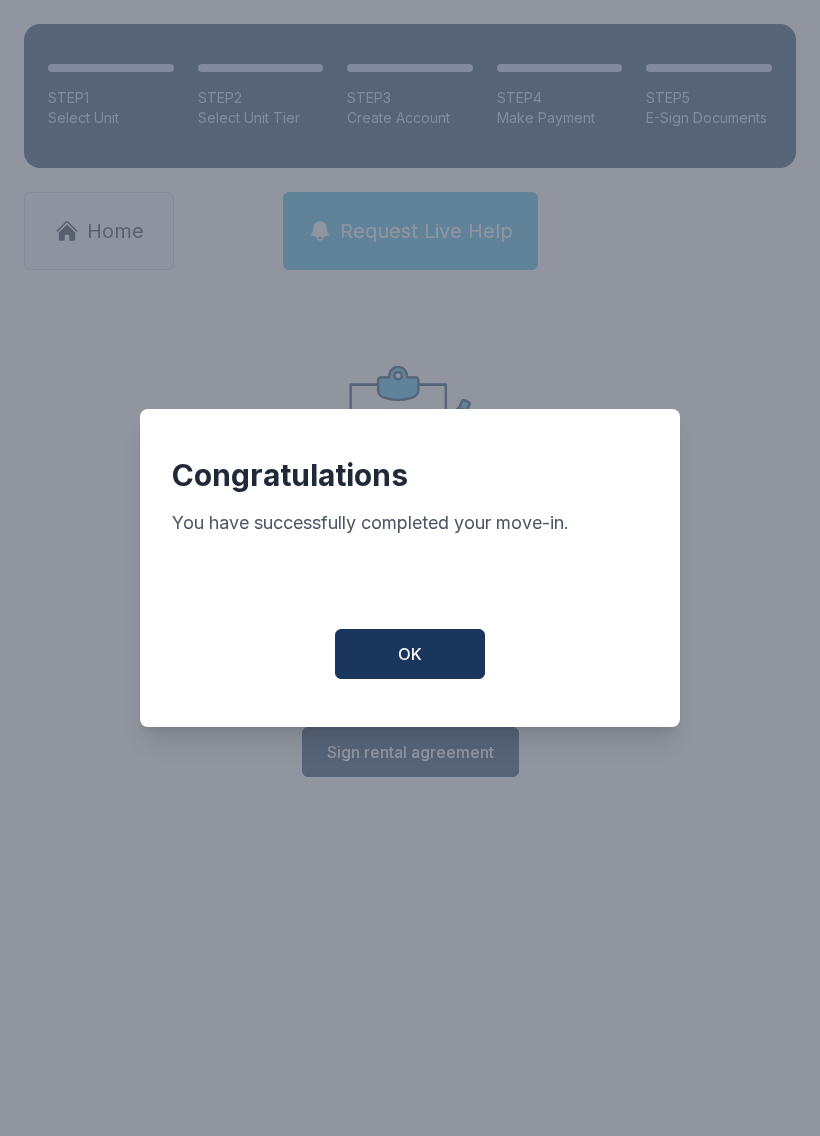 click on "OK" at bounding box center (410, 654) 